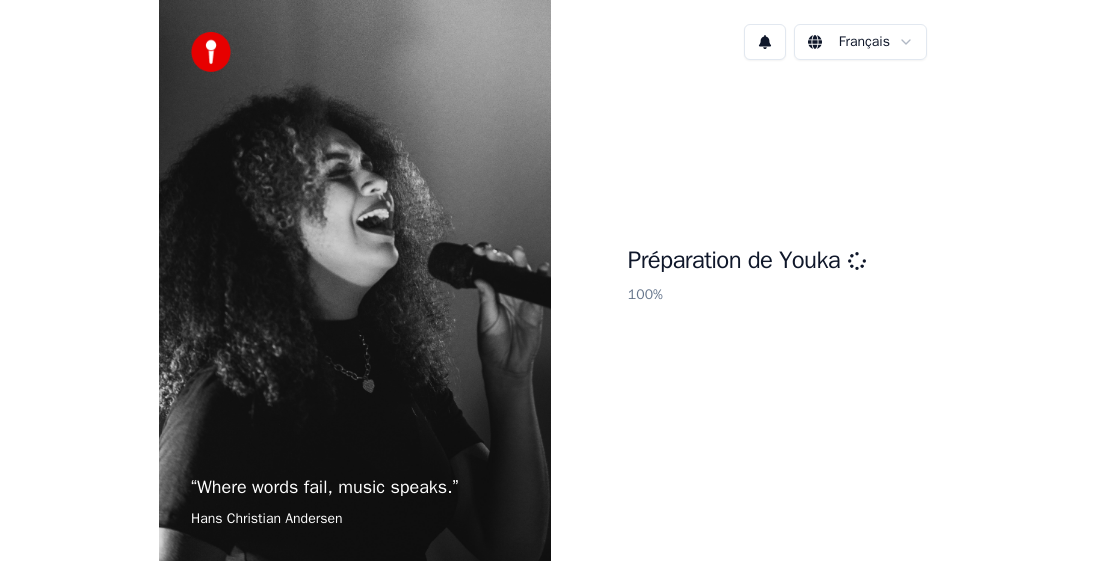 scroll, scrollTop: 0, scrollLeft: 0, axis: both 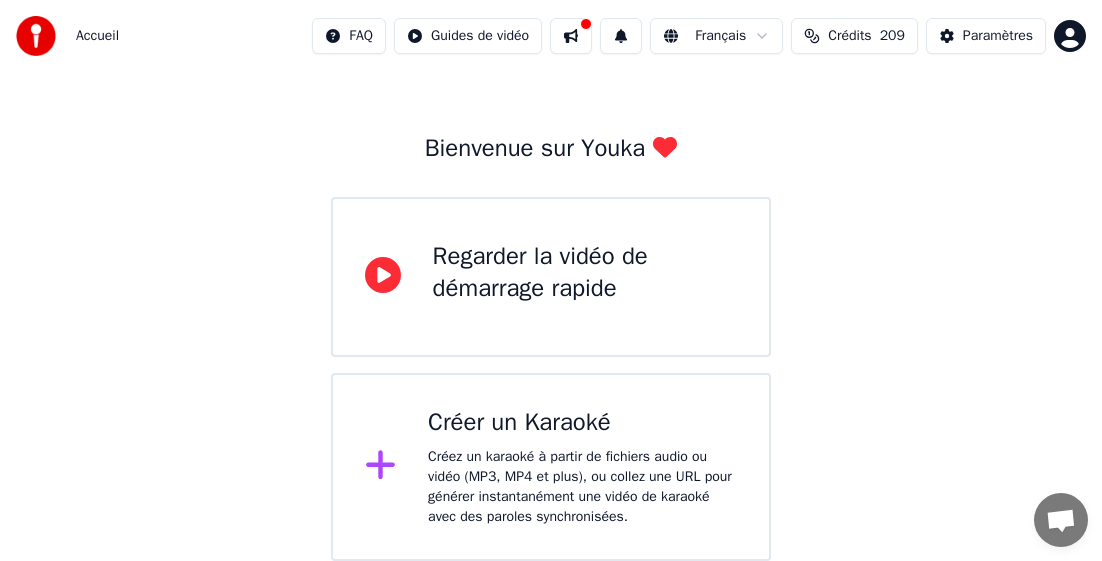 click on "Créer un Karaoké Créez un karaoké à partir de fichiers audio ou vidéo (MP3, MP4 et plus), ou collez une URL pour générer instantanément une vidéo de karaoké avec des paroles synchronisées." at bounding box center (582, 467) 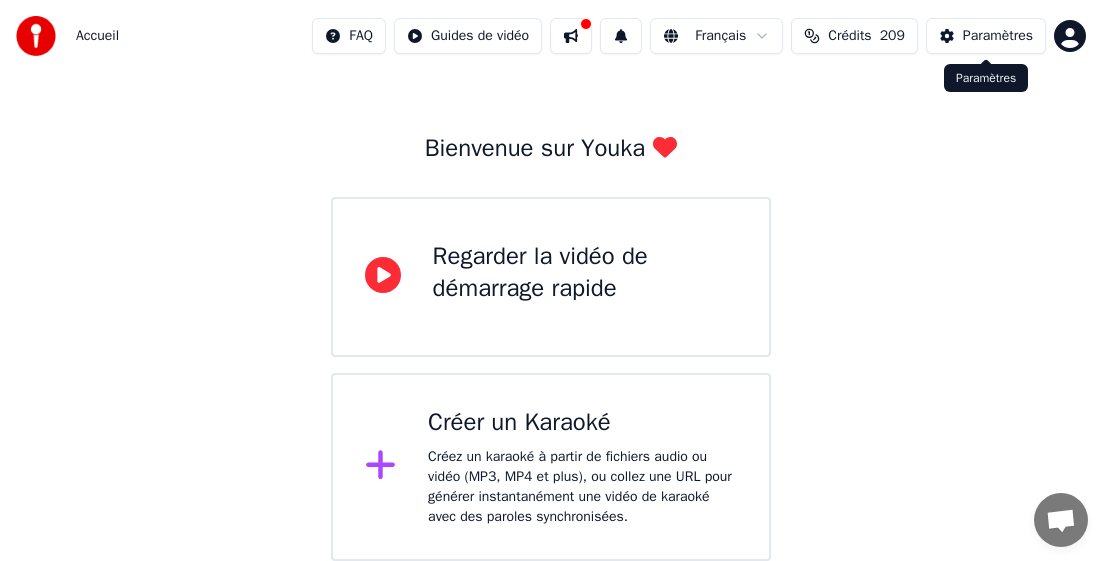 click on "Paramètres" at bounding box center (998, 36) 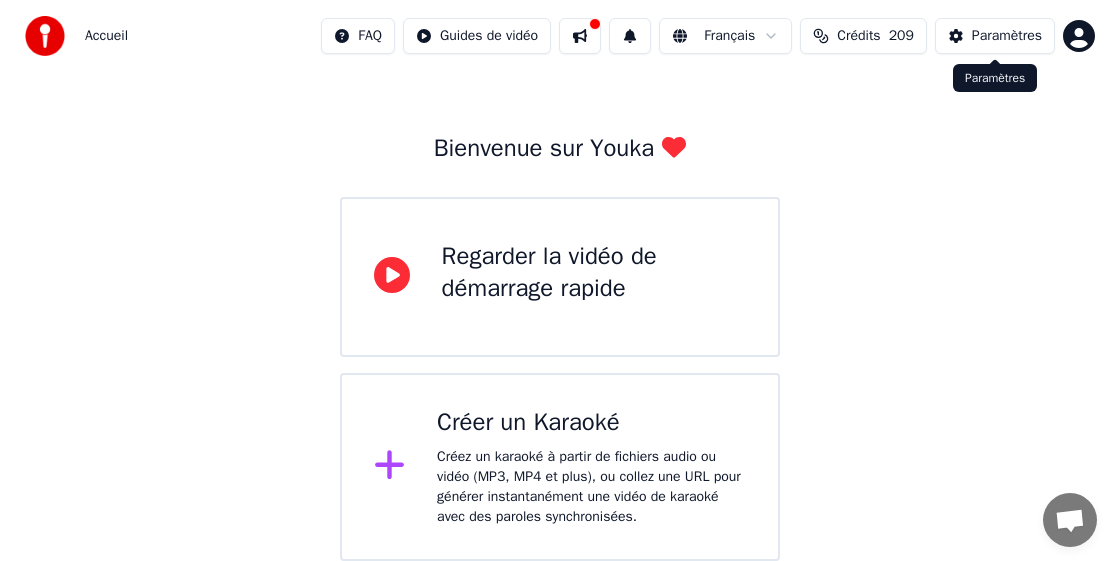 scroll, scrollTop: 0, scrollLeft: 0, axis: both 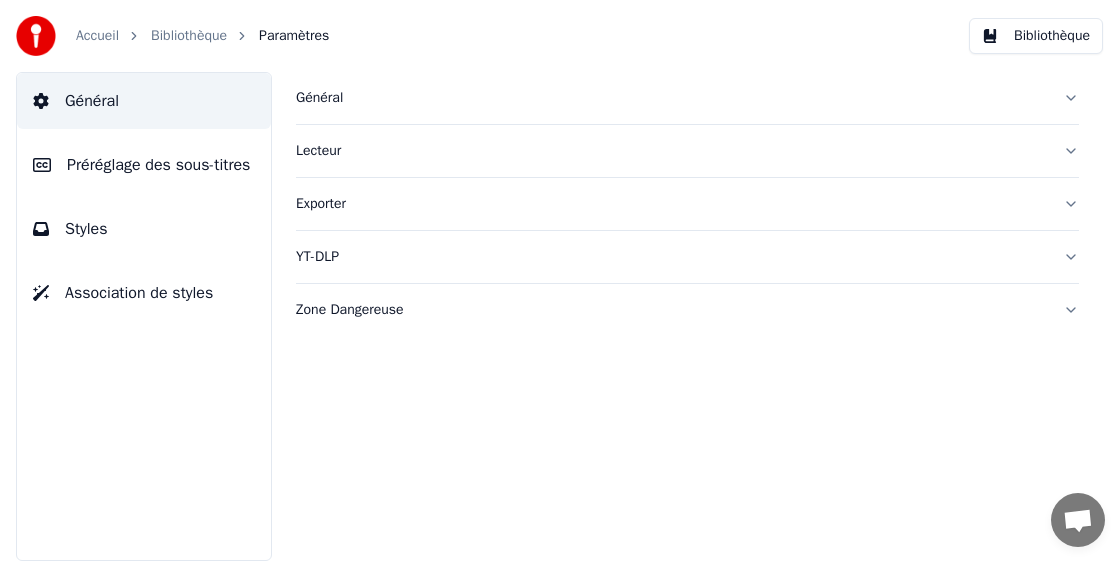 click on "Général" at bounding box center [671, 98] 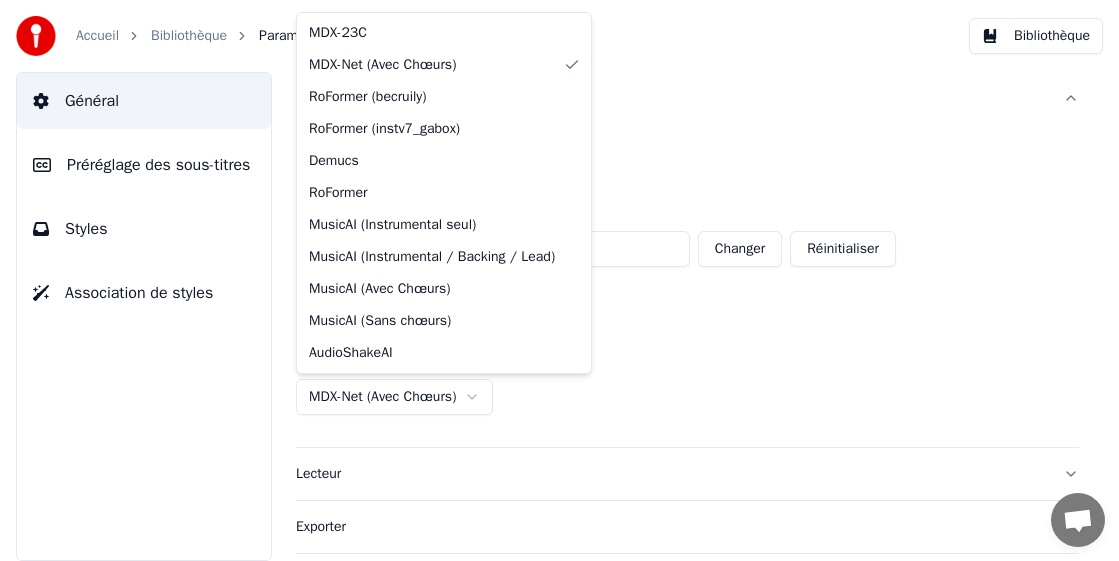 click on "**********" at bounding box center [559, 280] 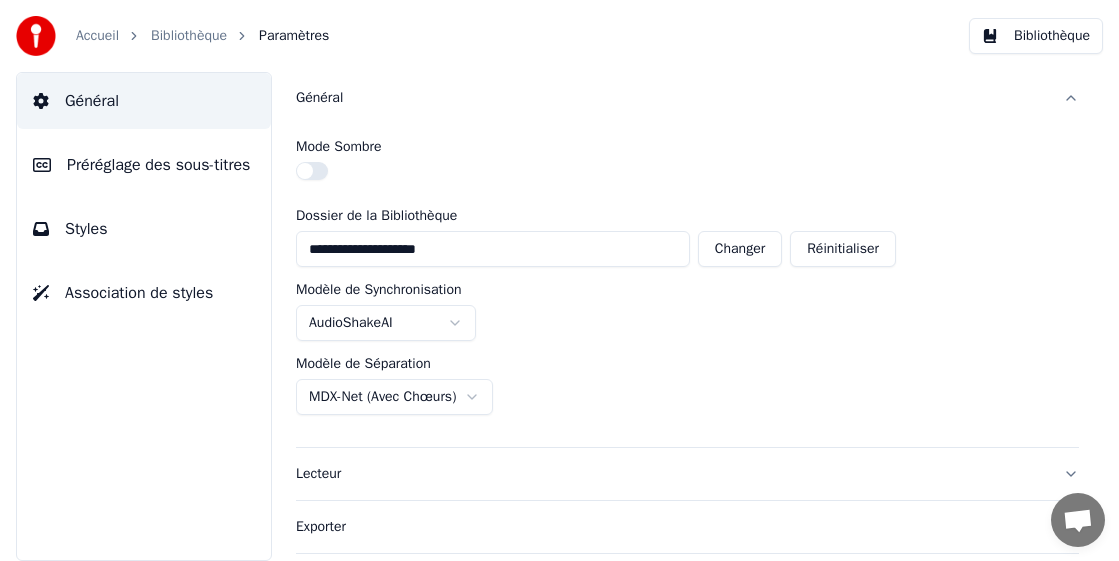 click on "**********" at bounding box center (559, 280) 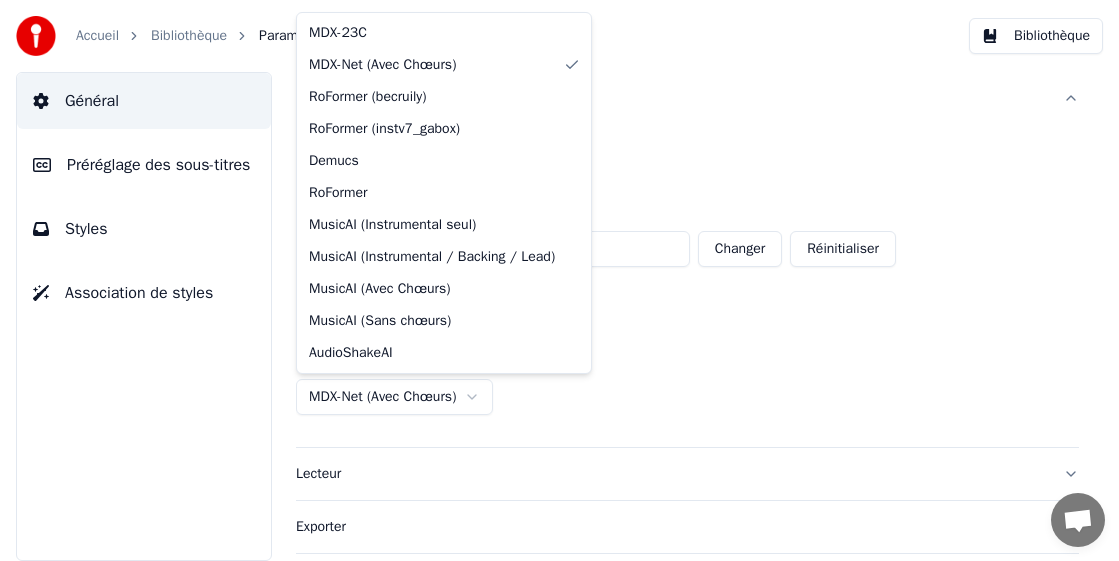 click on "**********" at bounding box center [559, 280] 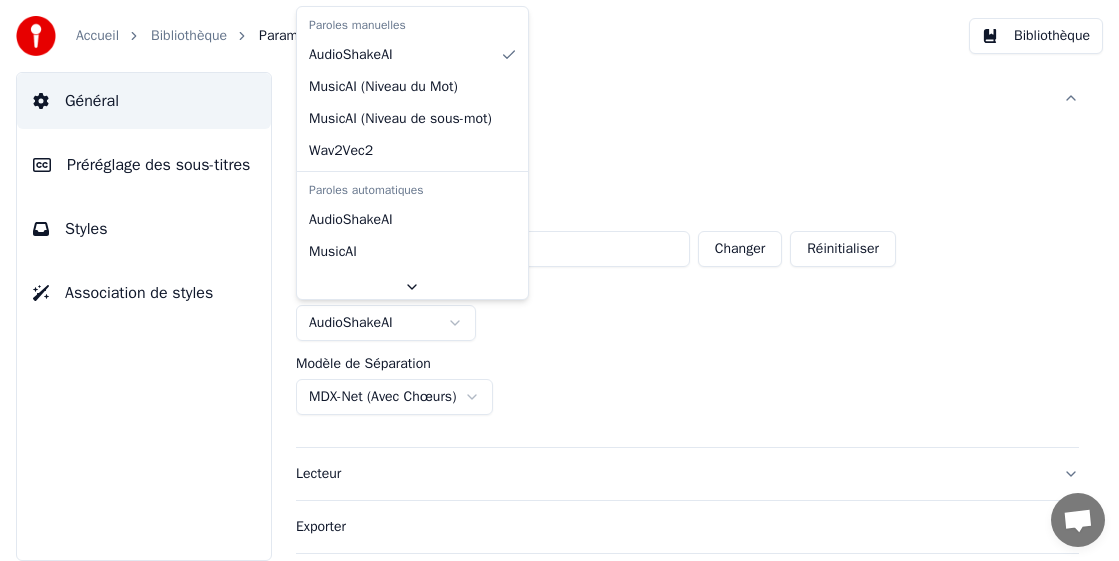 click on "**********" at bounding box center (559, 280) 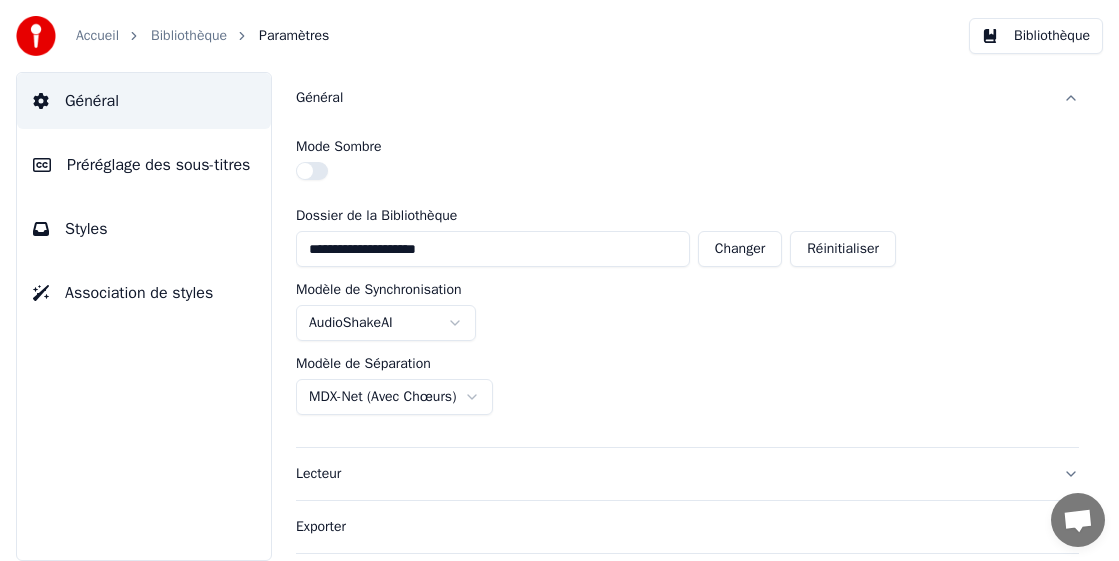 click on "**********" at bounding box center (559, 280) 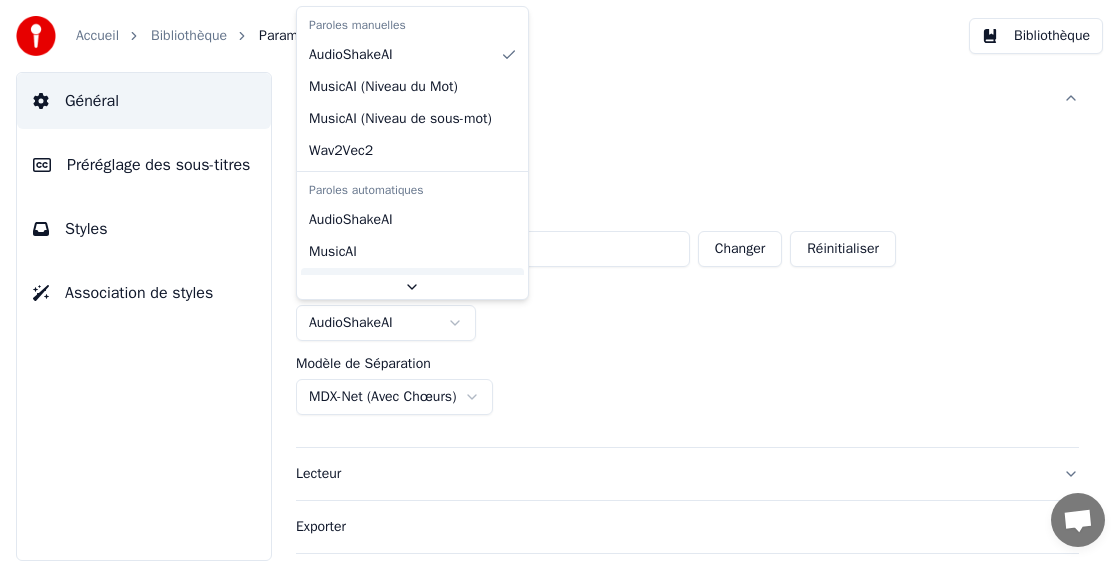 scroll, scrollTop: 29, scrollLeft: 0, axis: vertical 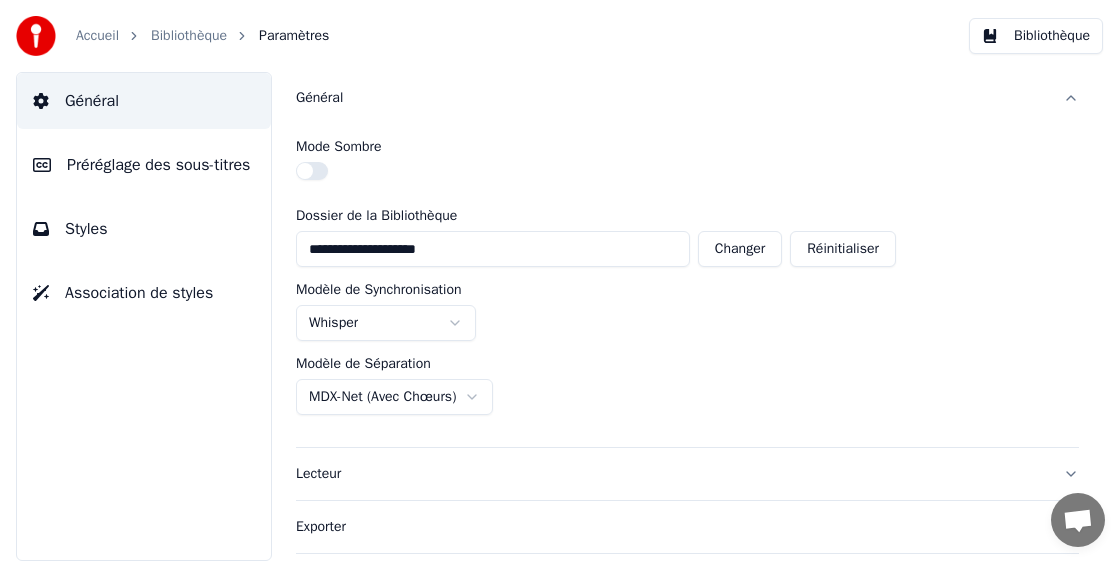 click on "**********" at bounding box center [559, 280] 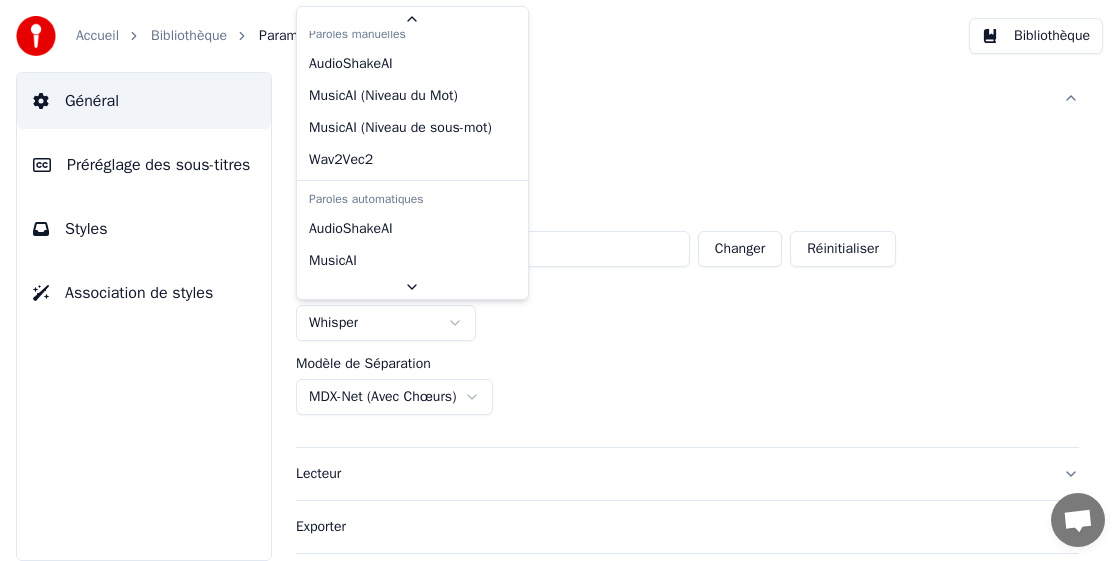 scroll, scrollTop: 0, scrollLeft: 0, axis: both 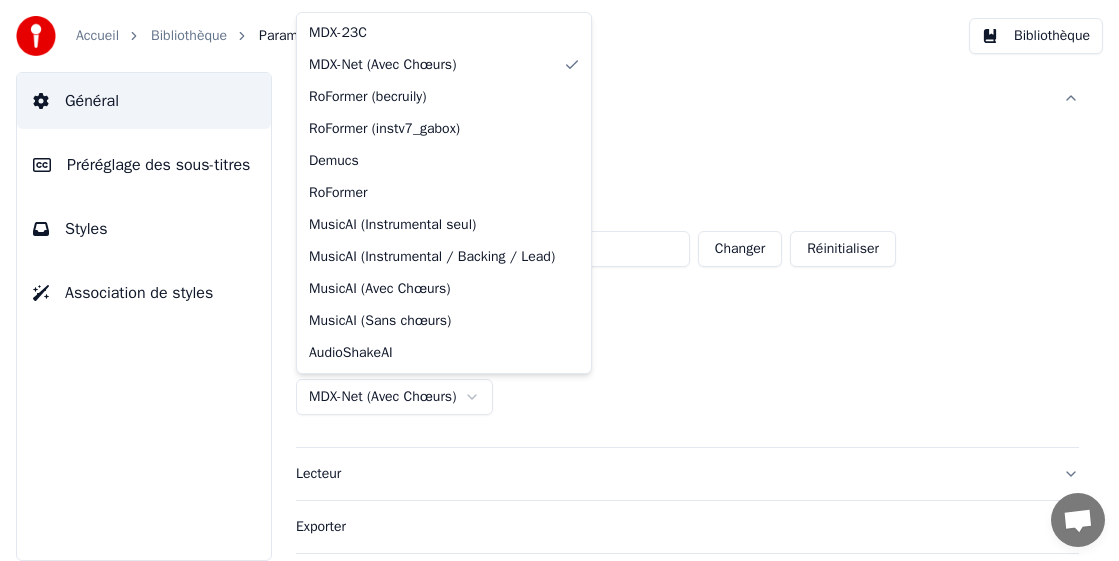 click on "**********" at bounding box center [559, 280] 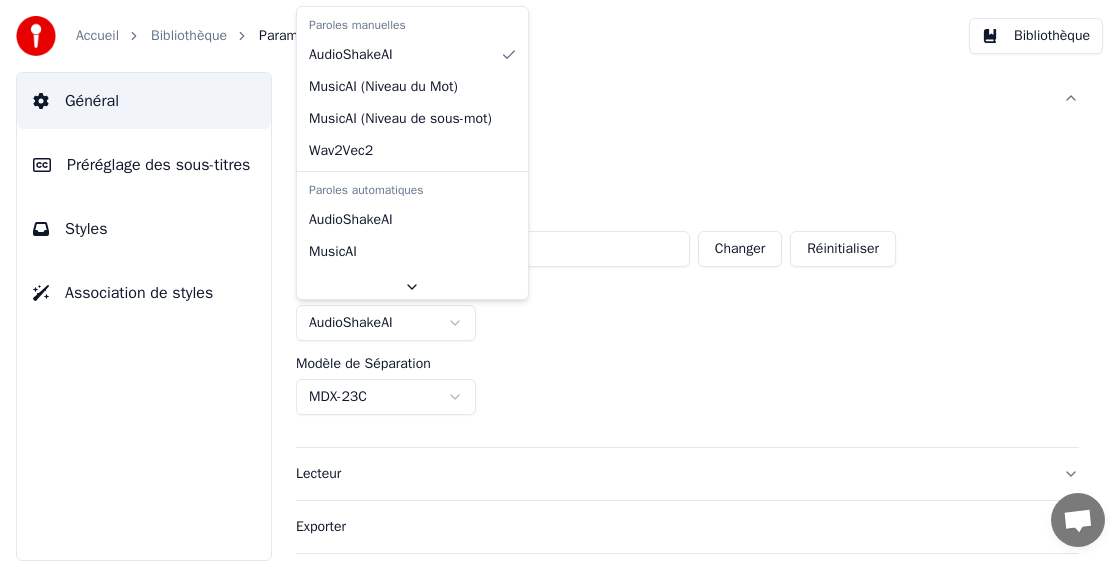 click on "**********" at bounding box center [559, 280] 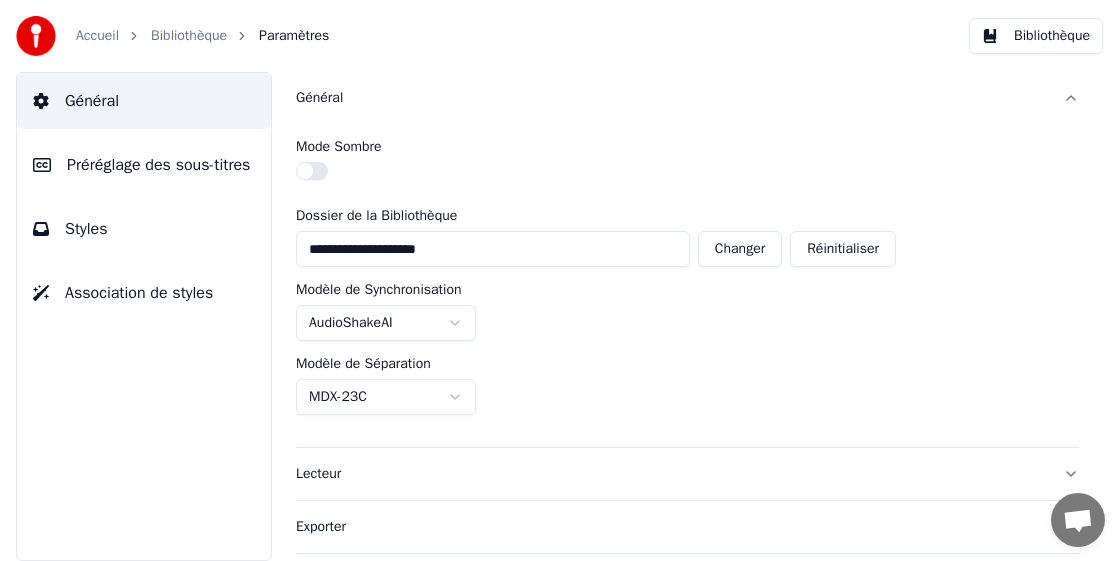 click on "**********" at bounding box center [559, 280] 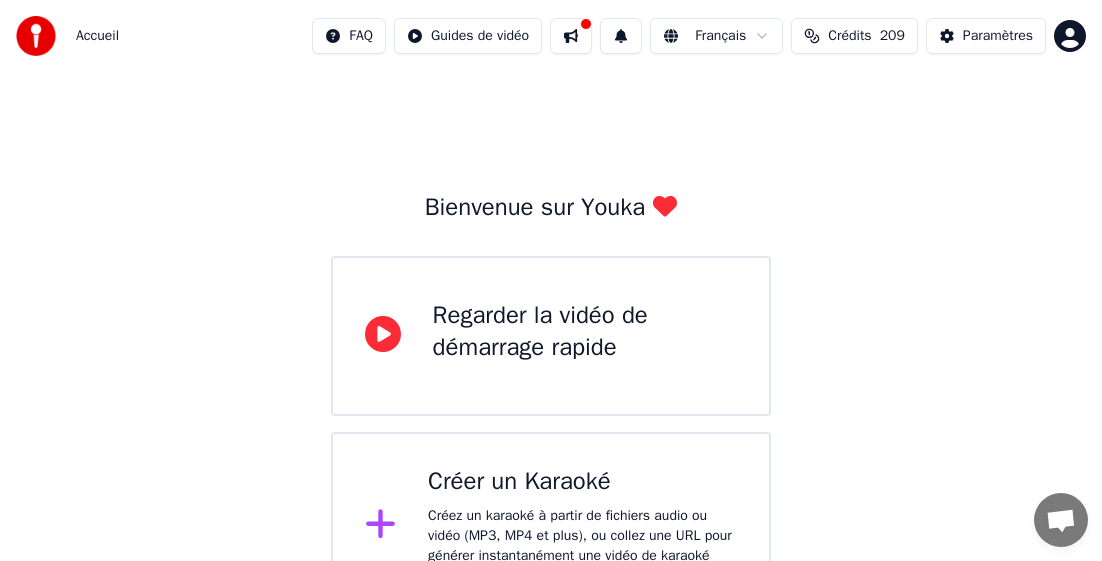 click on "Créer un Karaoké" at bounding box center (582, 482) 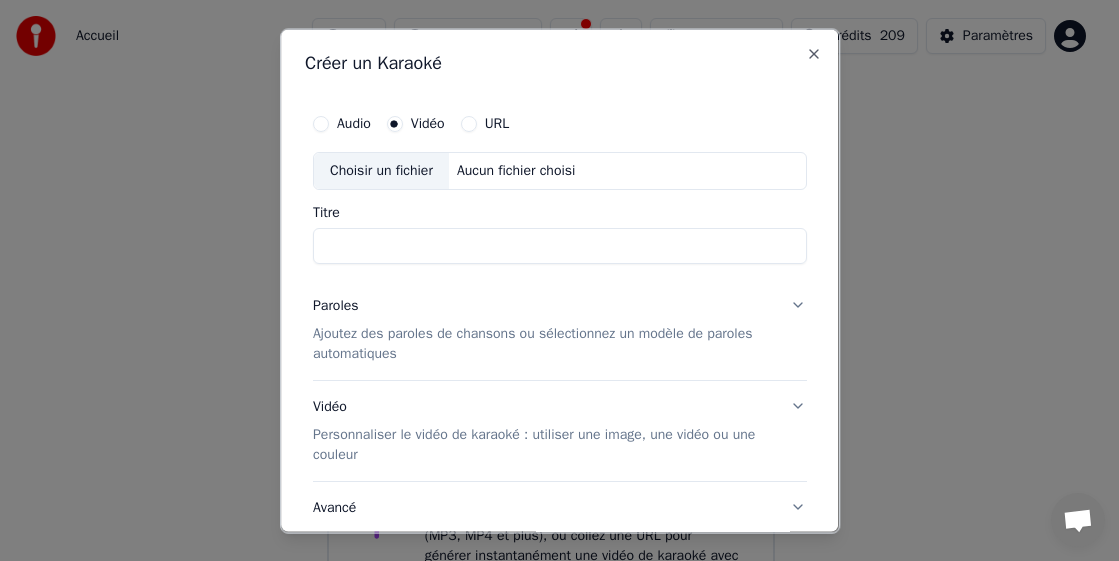 click on "Vidéo" at bounding box center (428, 123) 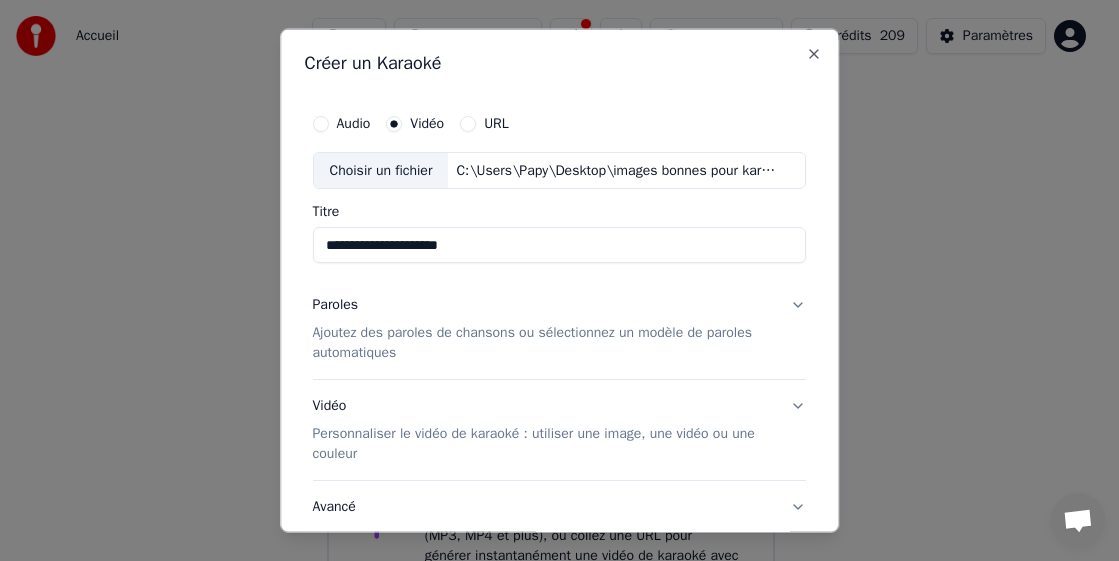 click on "**********" at bounding box center [560, 245] 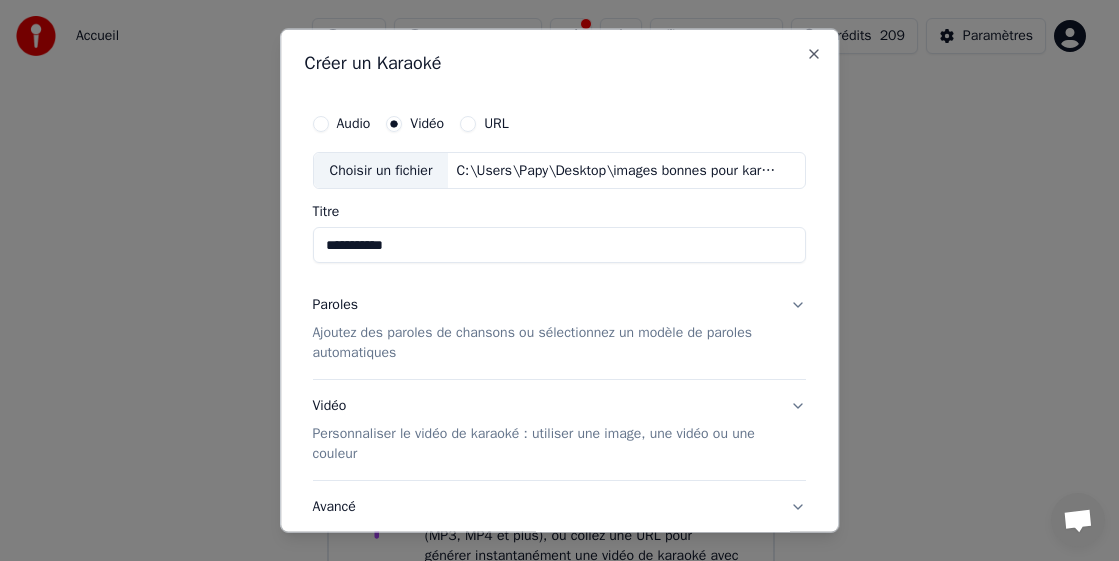 type on "**********" 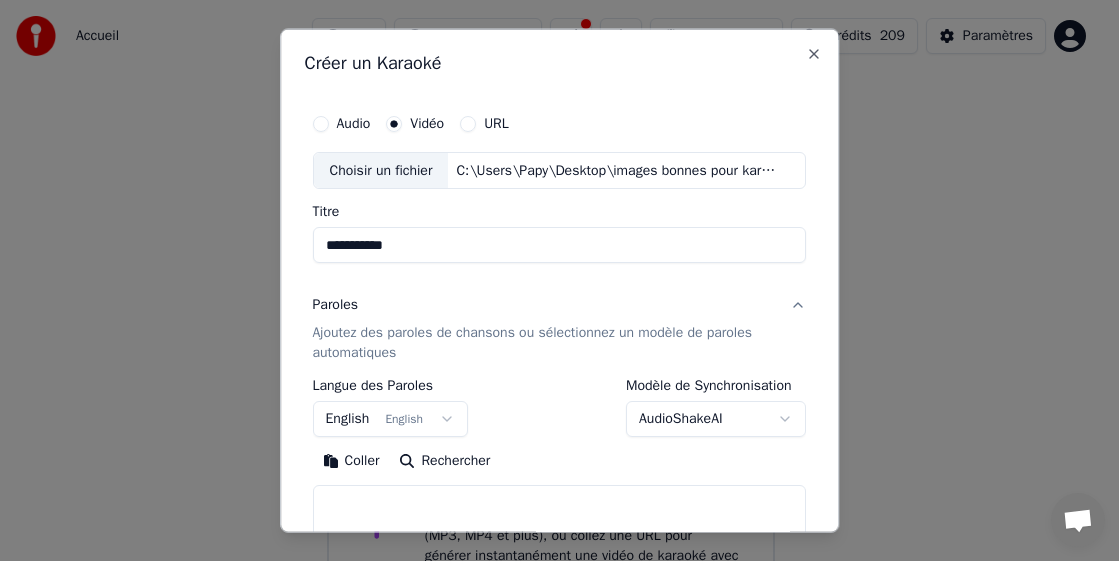 click on "English English" at bounding box center (391, 419) 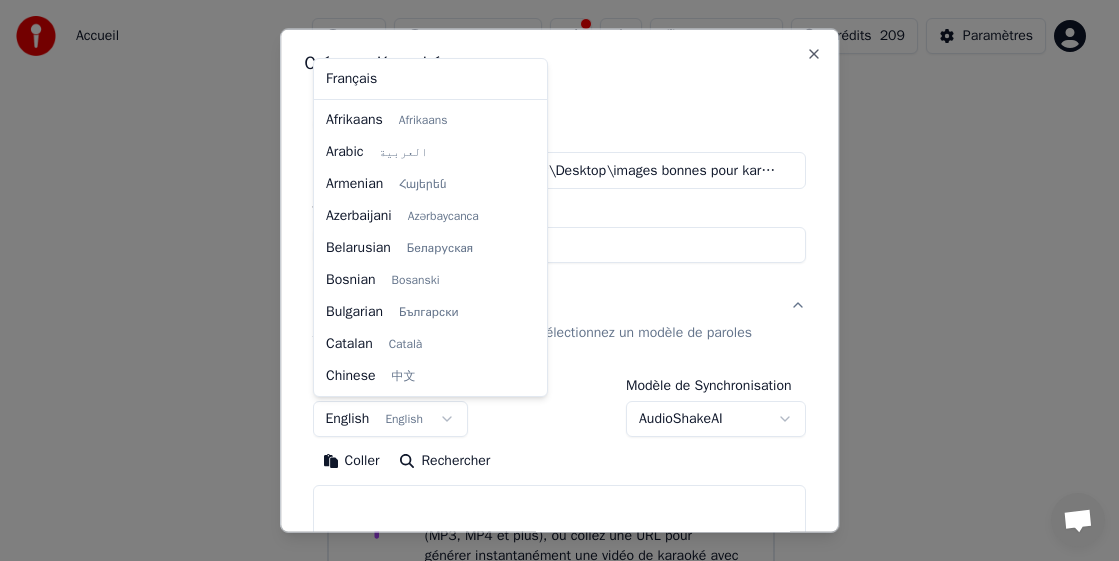 scroll, scrollTop: 160, scrollLeft: 0, axis: vertical 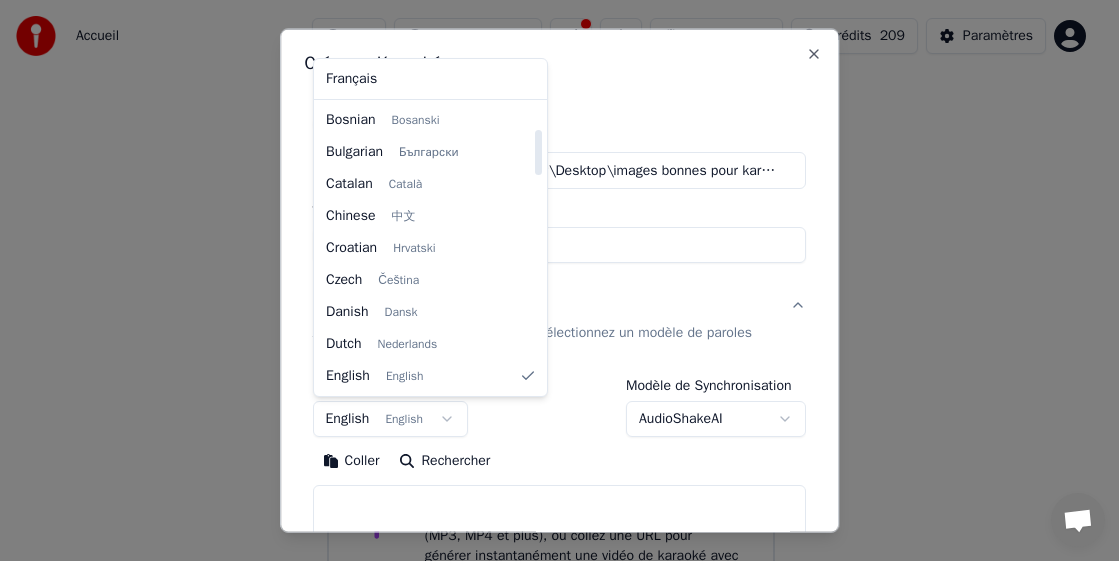 select on "**" 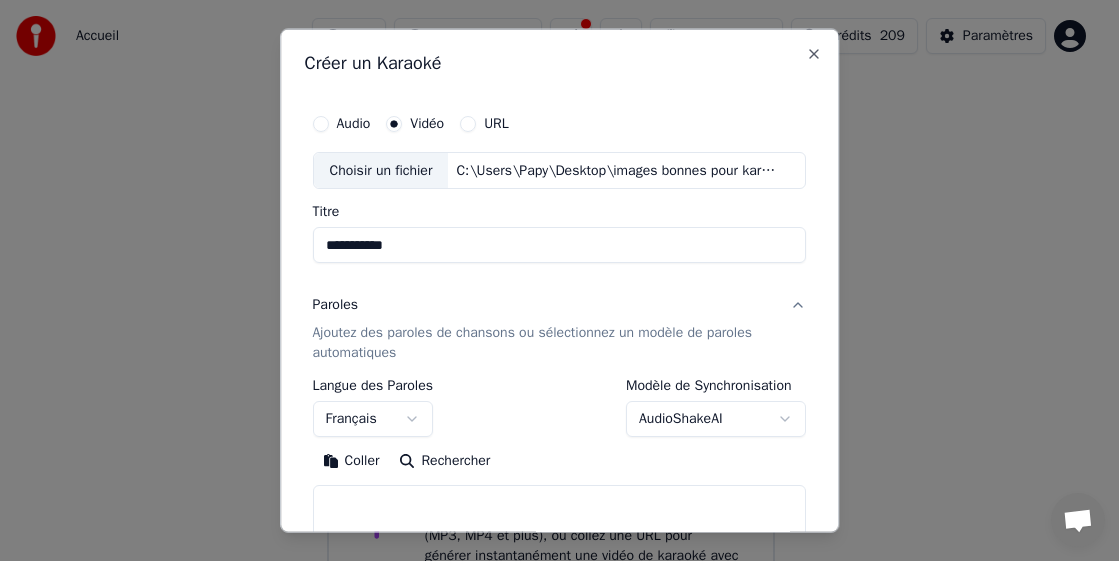 click on "Coller" at bounding box center (351, 461) 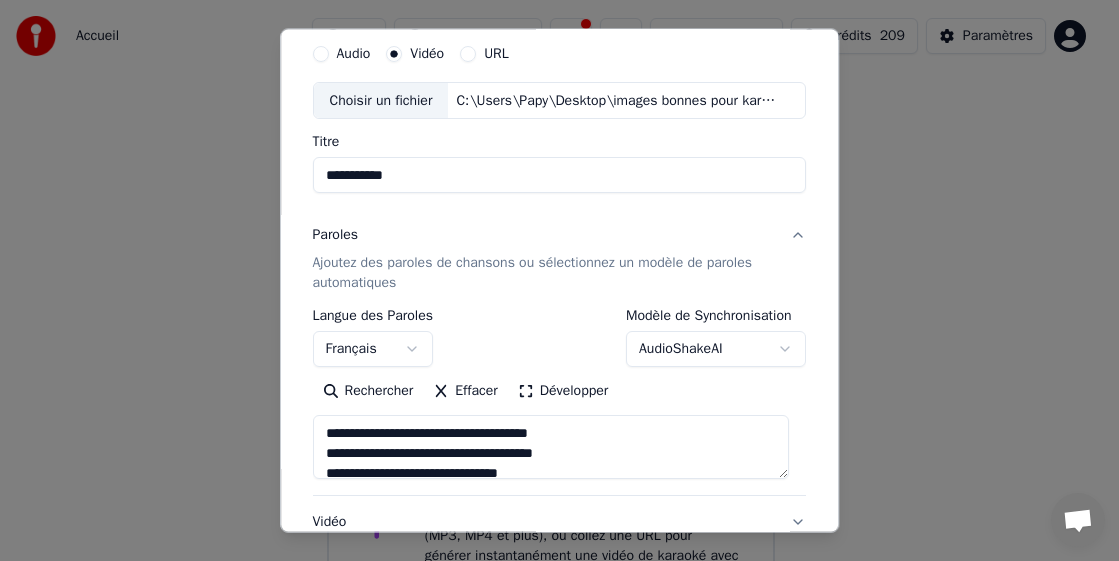 scroll, scrollTop: 100, scrollLeft: 0, axis: vertical 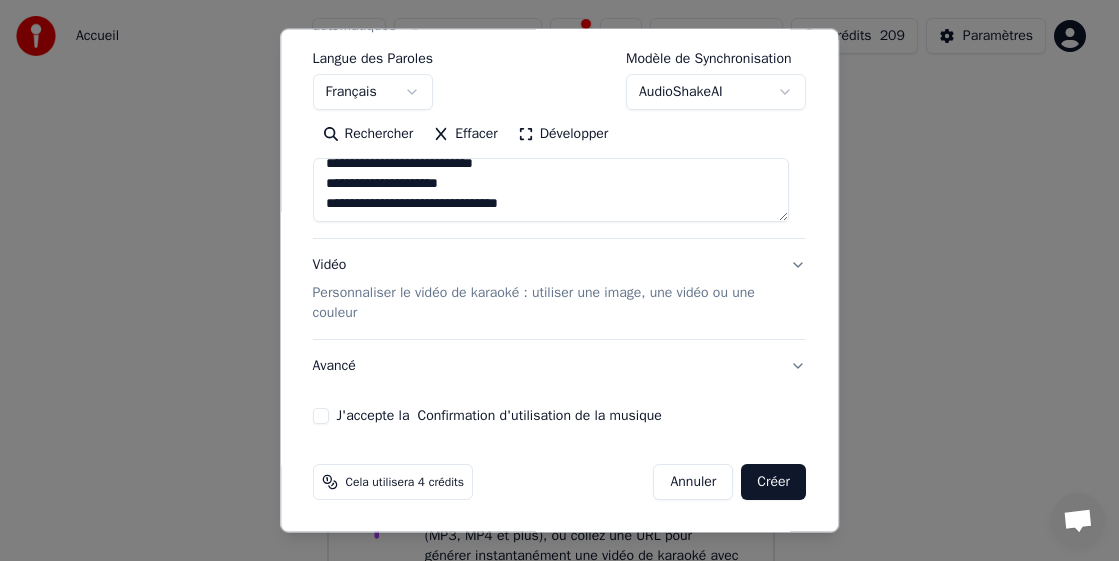click on "J'accepte la   Confirmation d'utilisation de la musique" at bounding box center (321, 416) 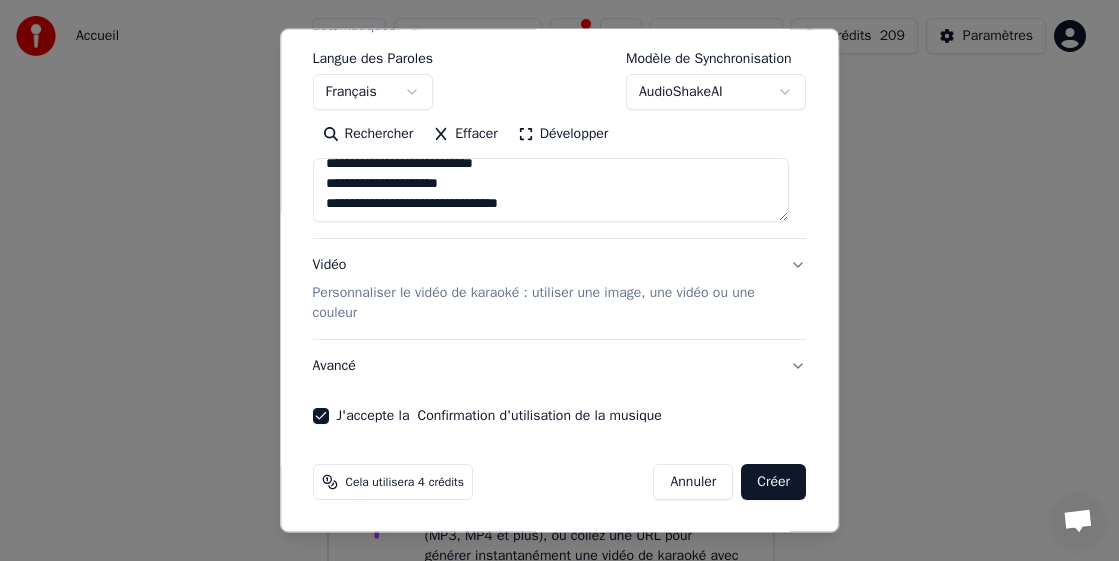 click on "Créer" at bounding box center [774, 482] 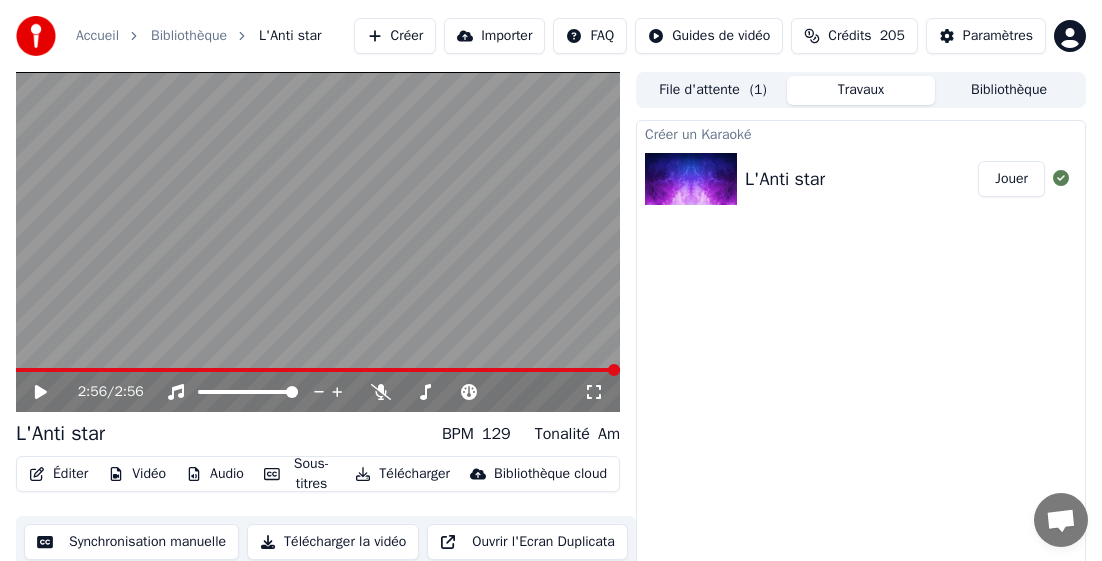 click at bounding box center [318, 370] 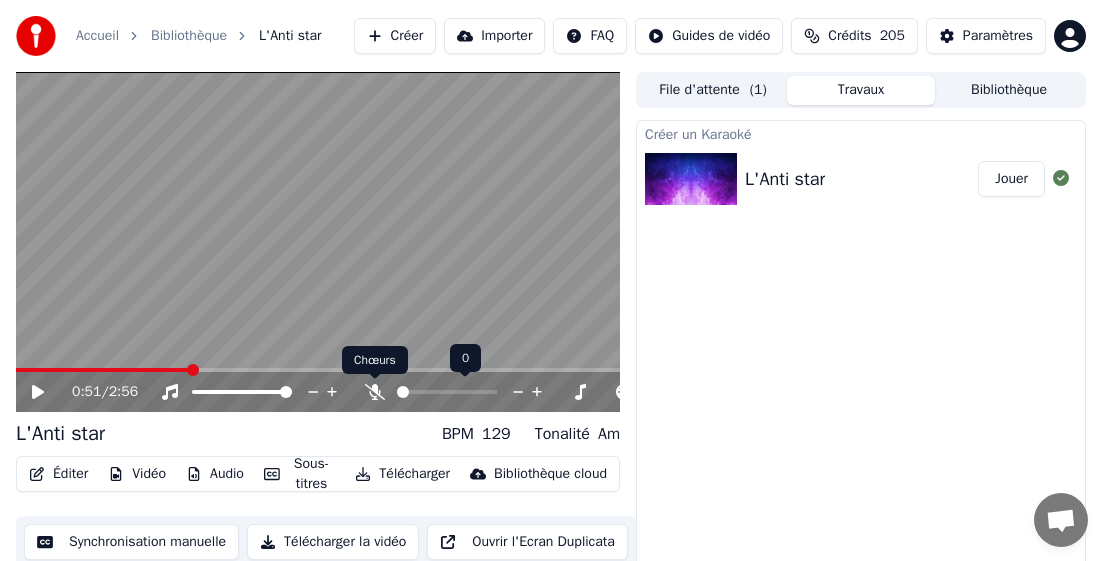 click 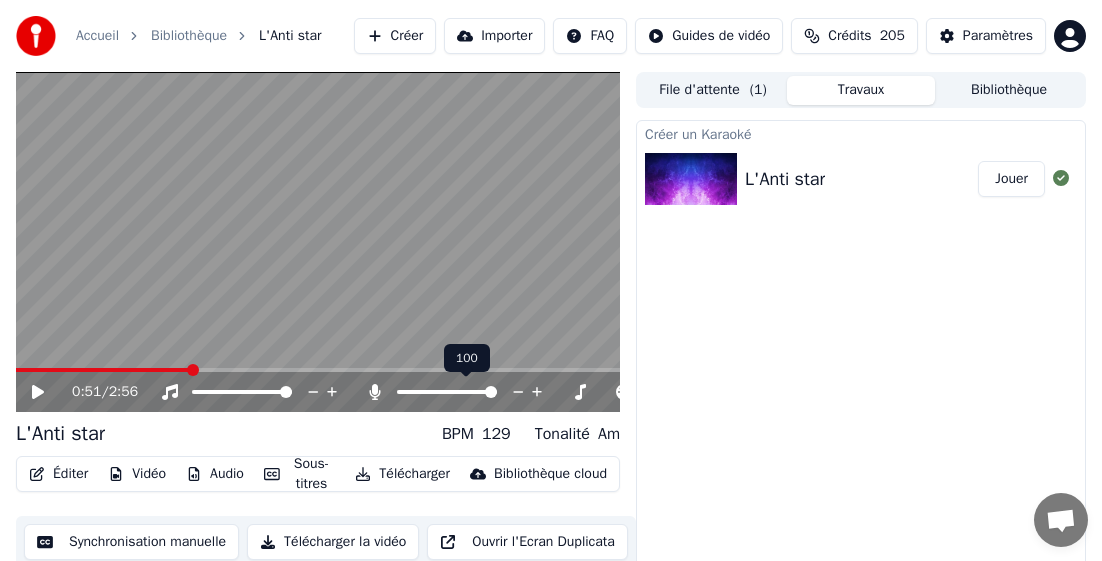 click 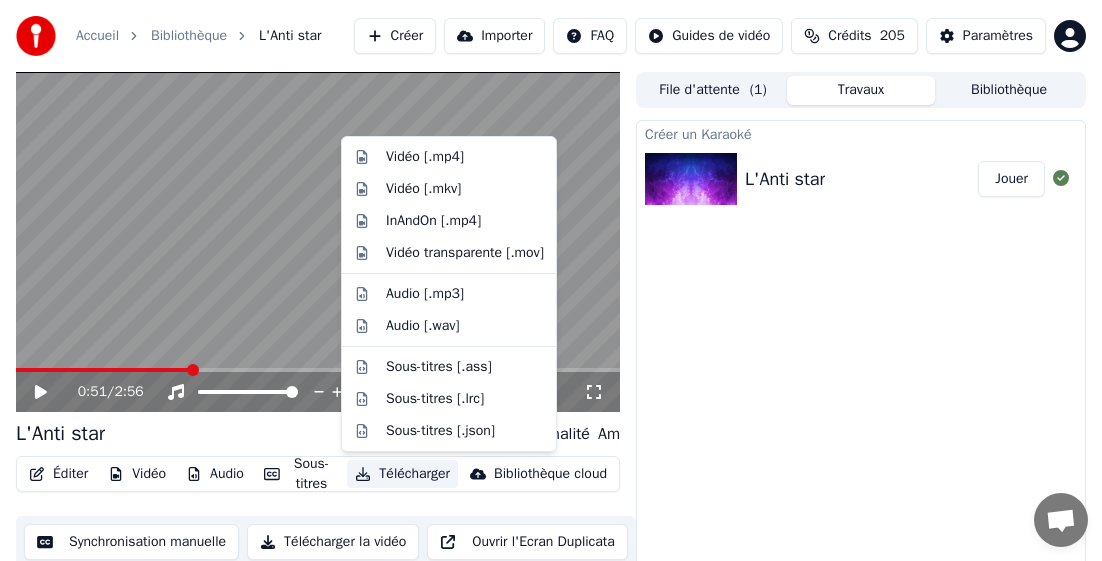 click on "Télécharger" at bounding box center [402, 474] 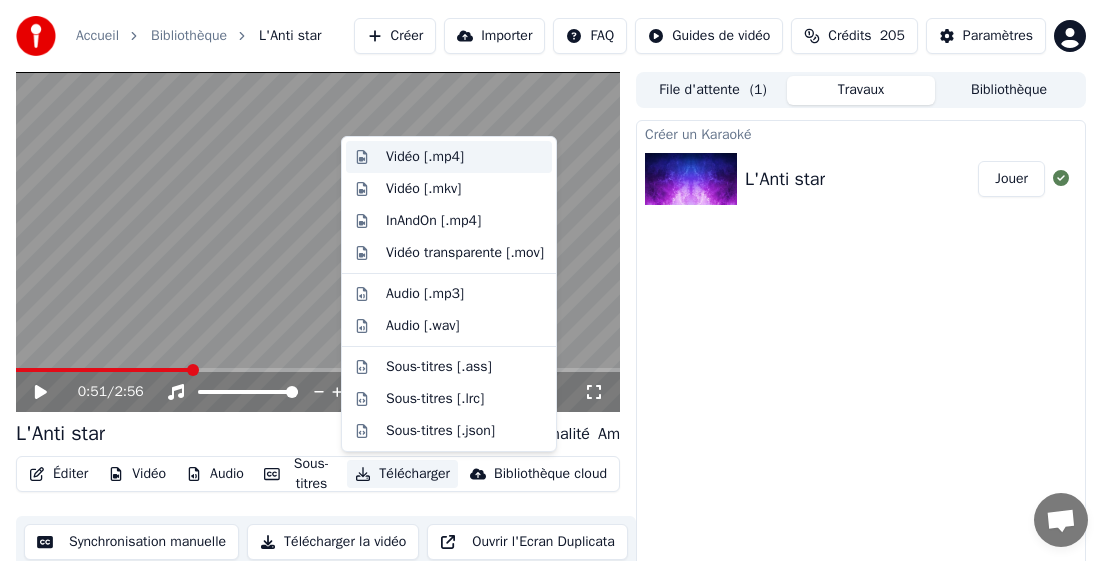 click on "Vidéo [.mp4]" at bounding box center [425, 157] 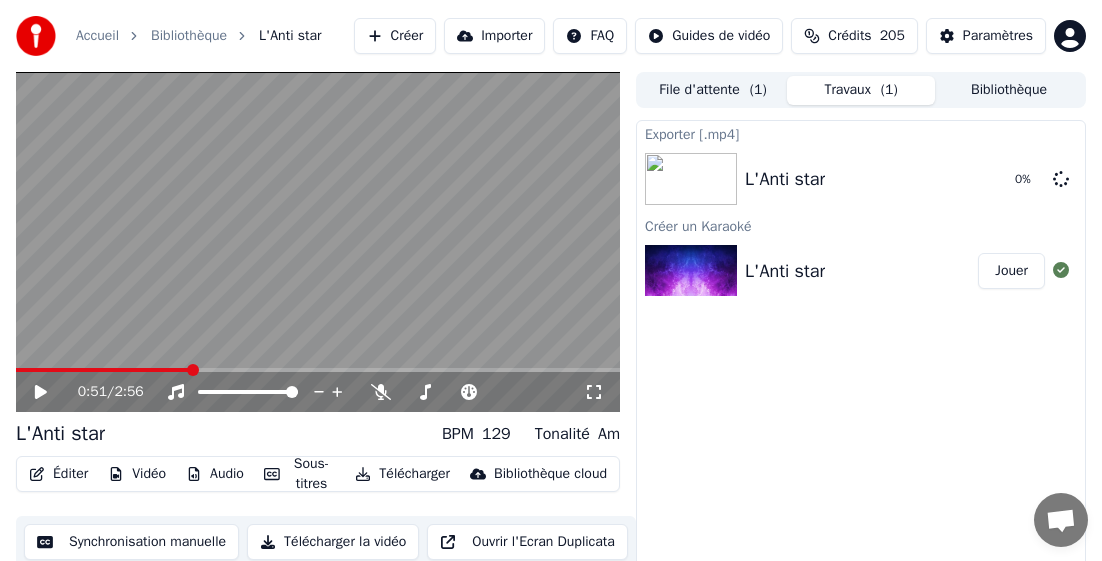 click 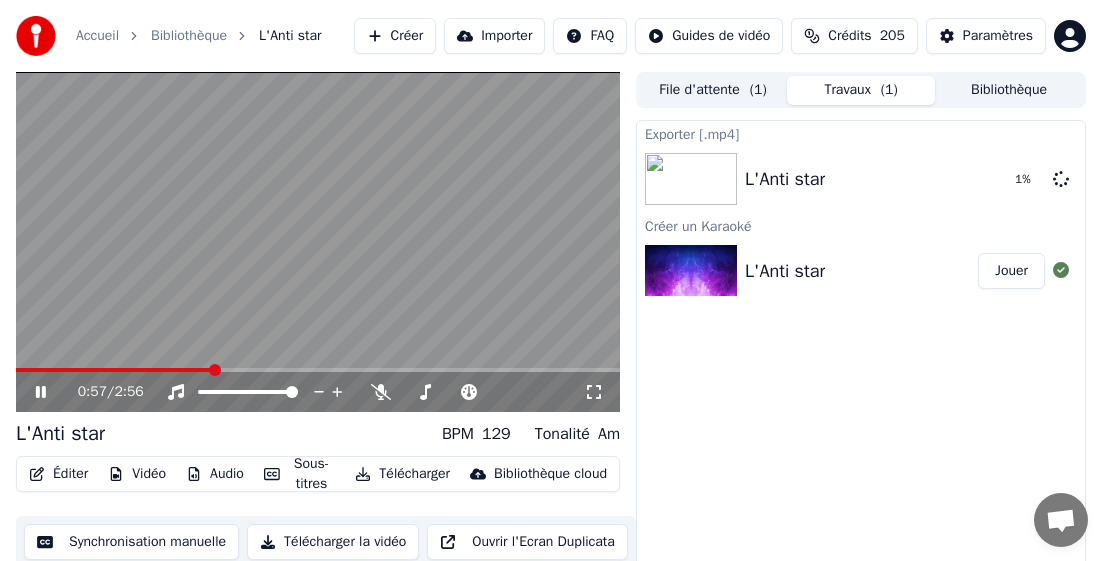 click 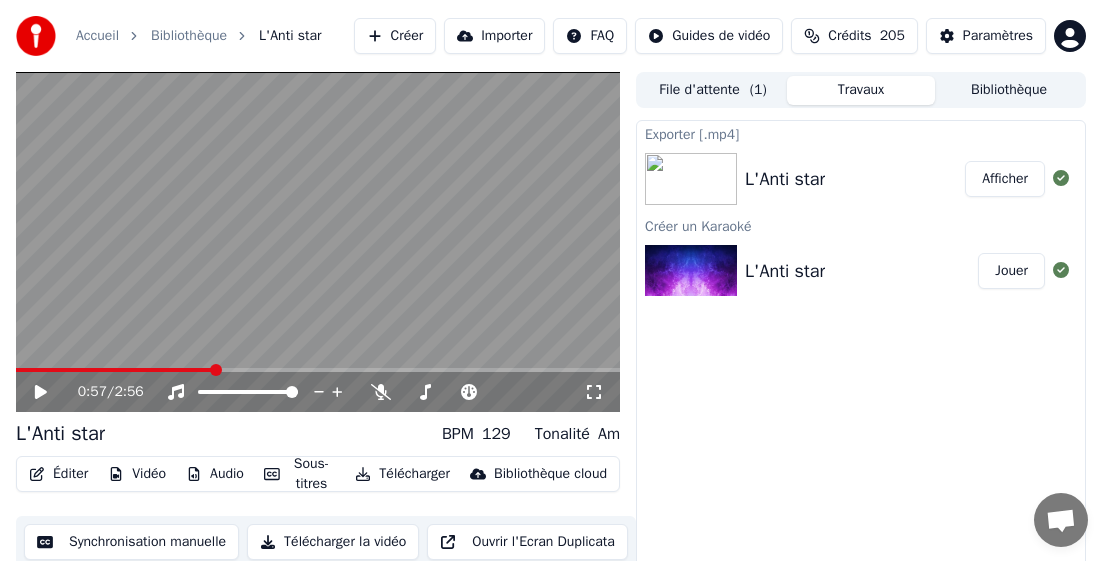click on "Exporter [.mp4] L'Anti star Afficher Créer un Karaoké L'Anti star Jouer" at bounding box center (861, 358) 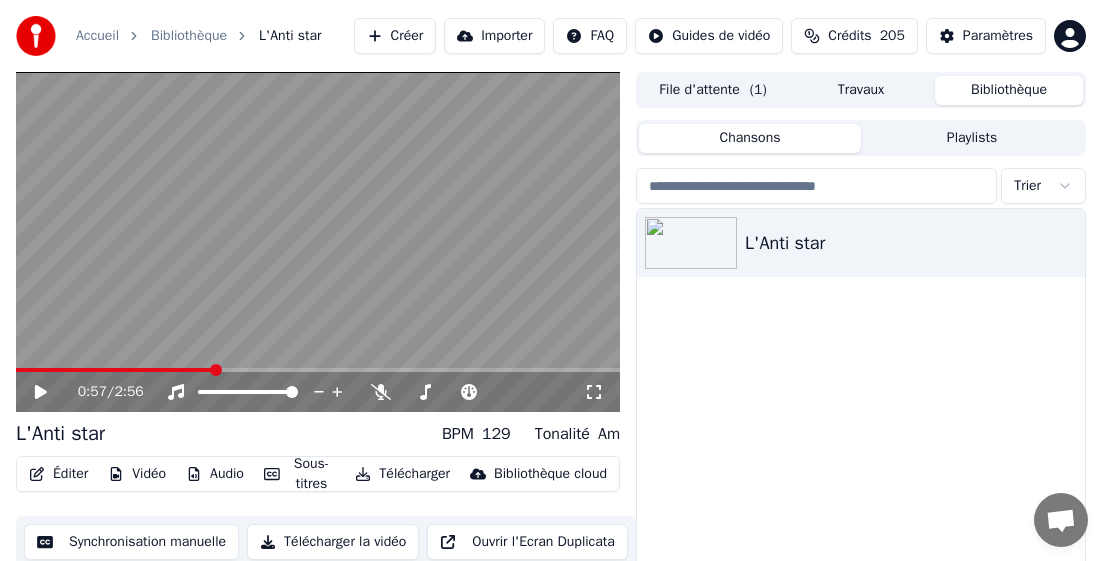 click on "Bibliothèque" at bounding box center (1009, 90) 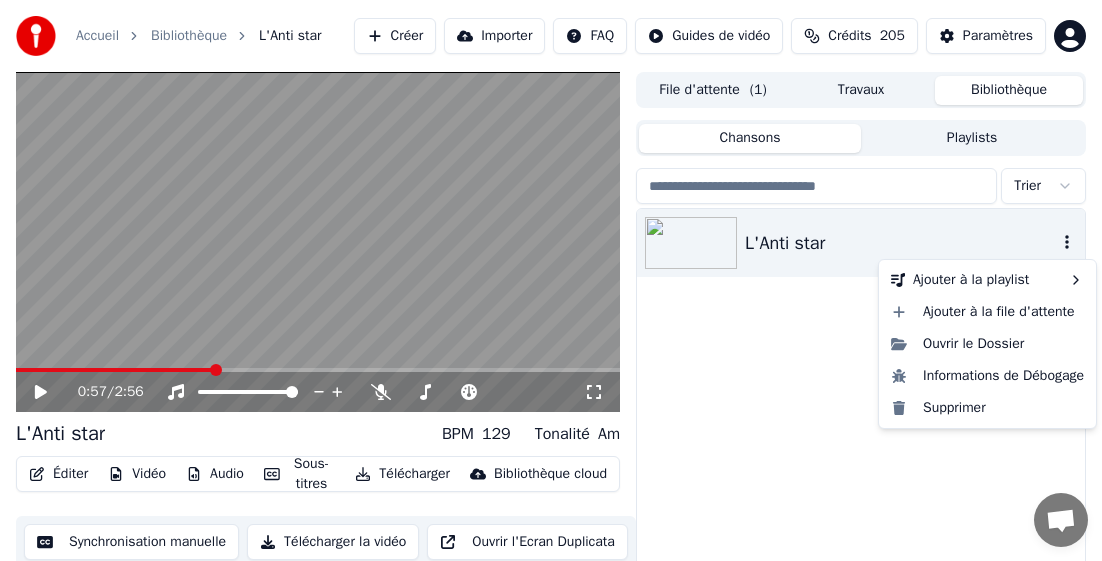 click 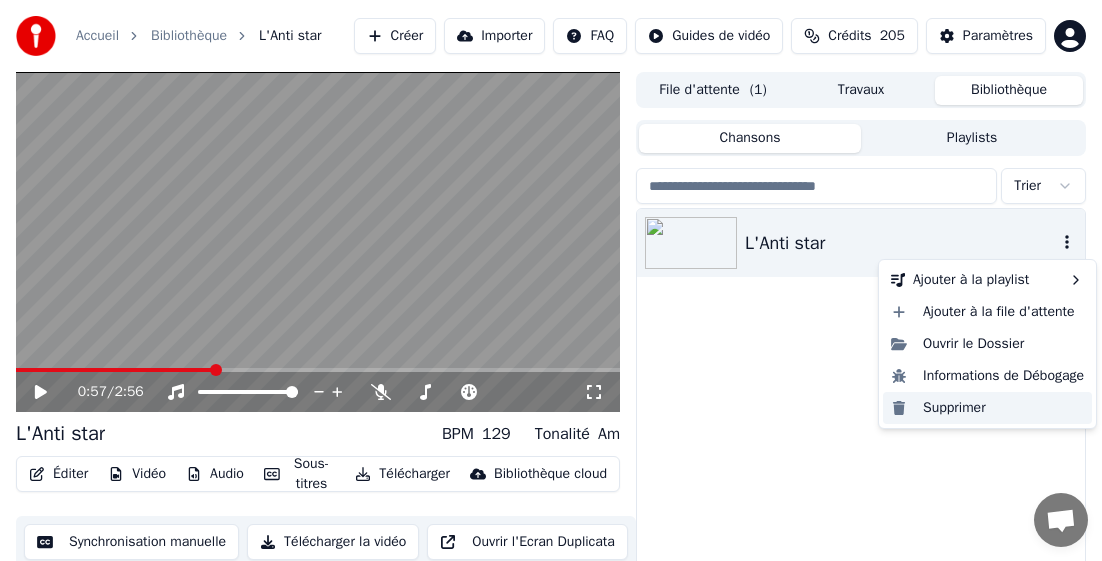 click on "Supprimer" at bounding box center (987, 408) 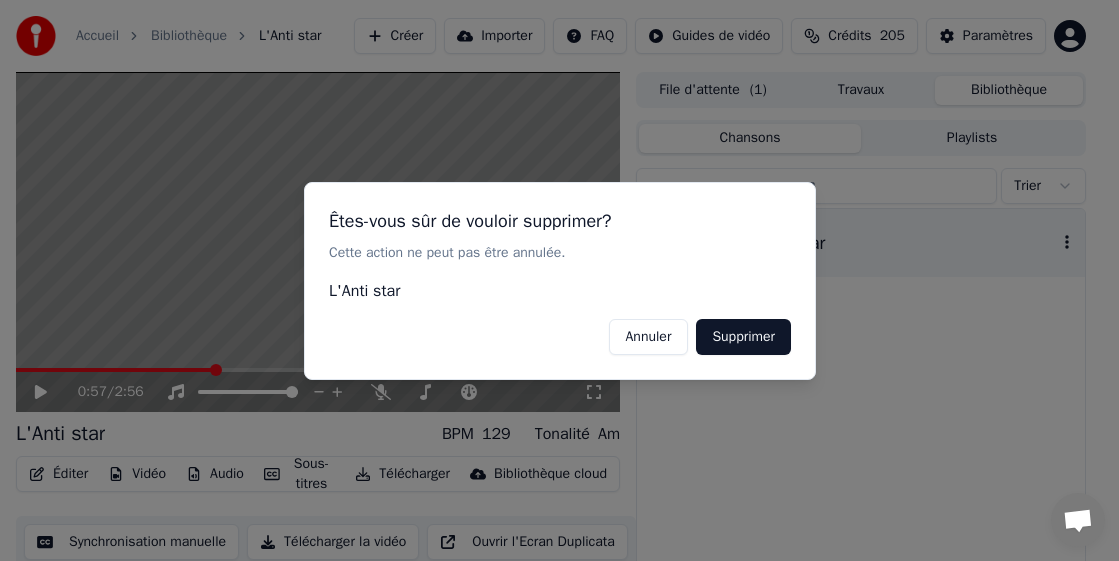 click on "Supprimer" at bounding box center [743, 336] 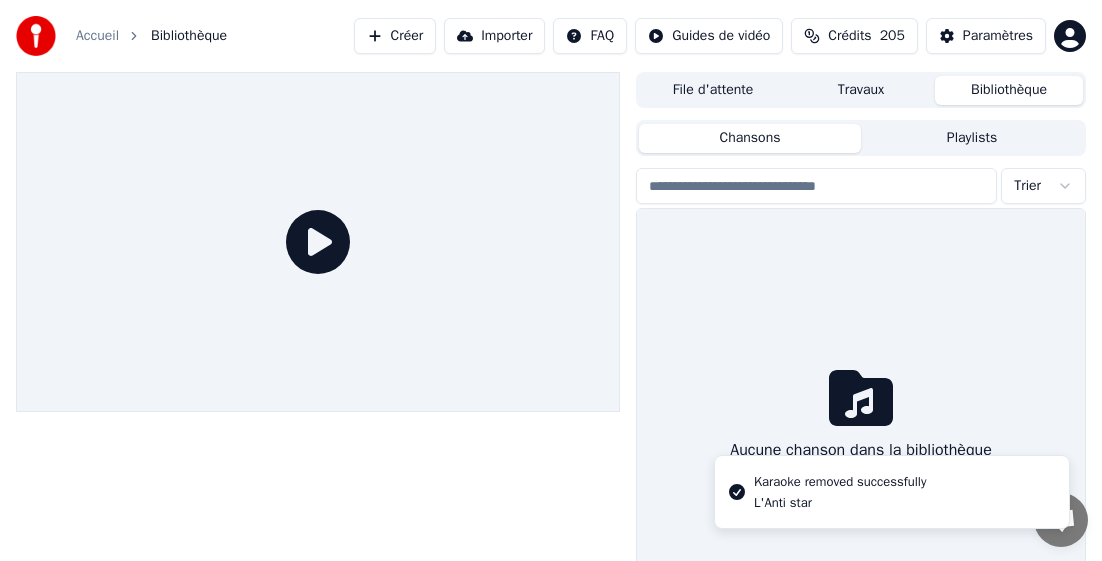 click on "Créer" at bounding box center [395, 36] 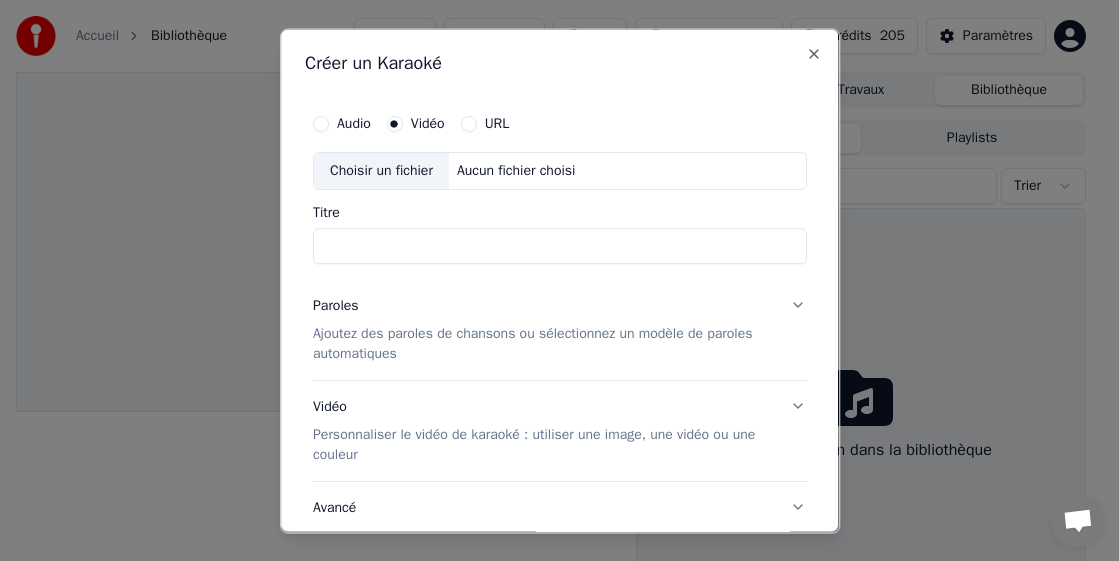 click on "Vidéo" at bounding box center (428, 123) 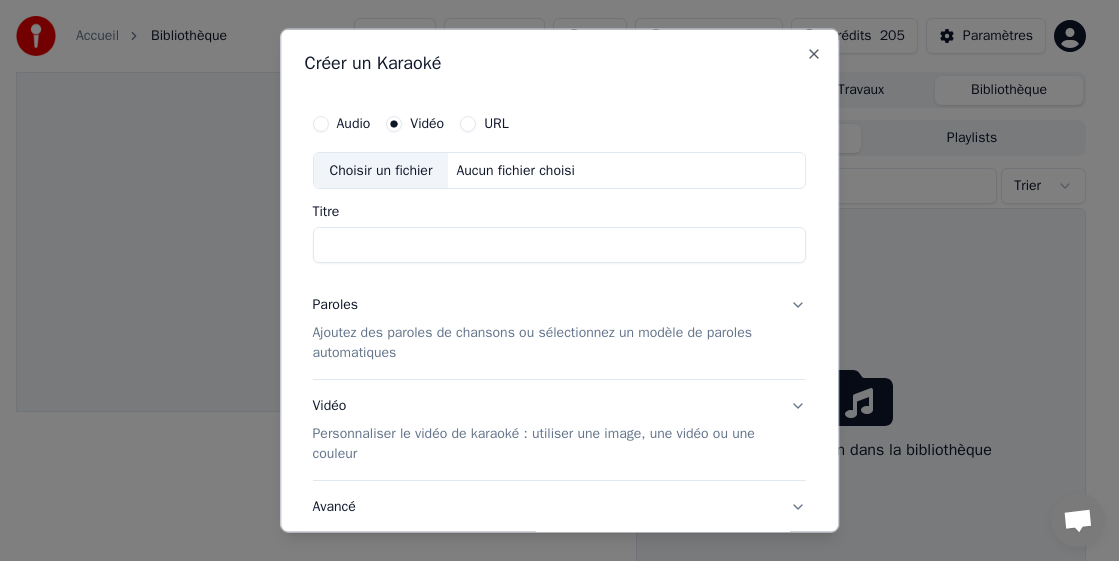 click on "Titre" at bounding box center (560, 212) 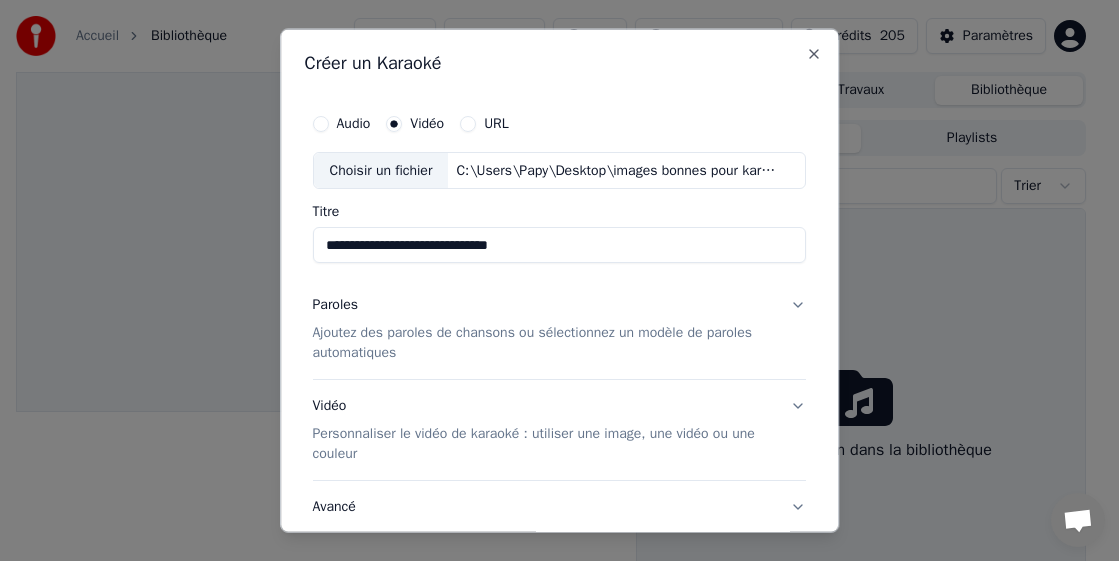 click on "**********" at bounding box center (560, 245) 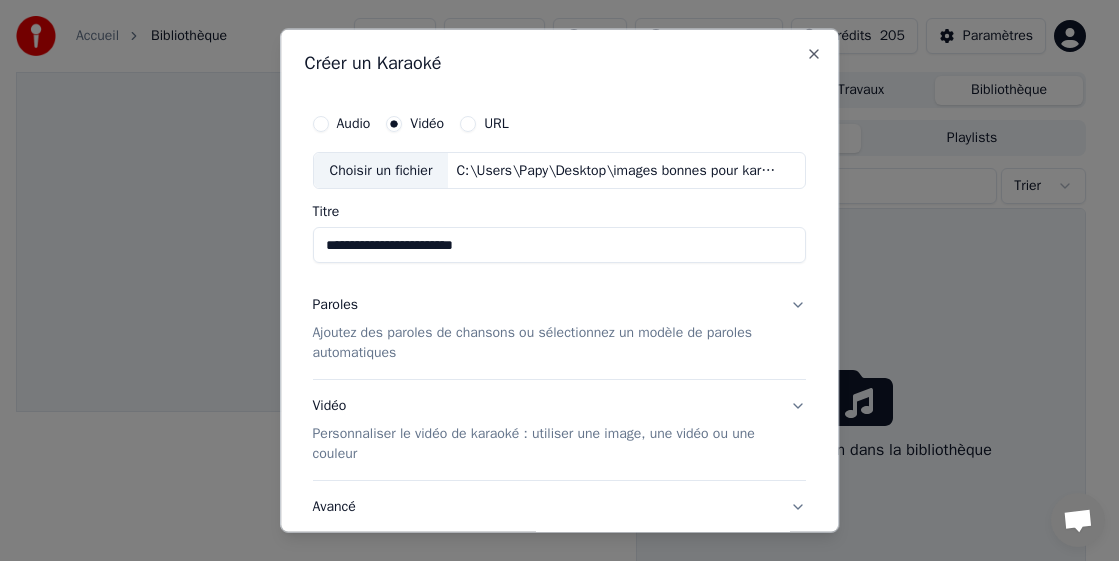 click on "**********" at bounding box center [560, 245] 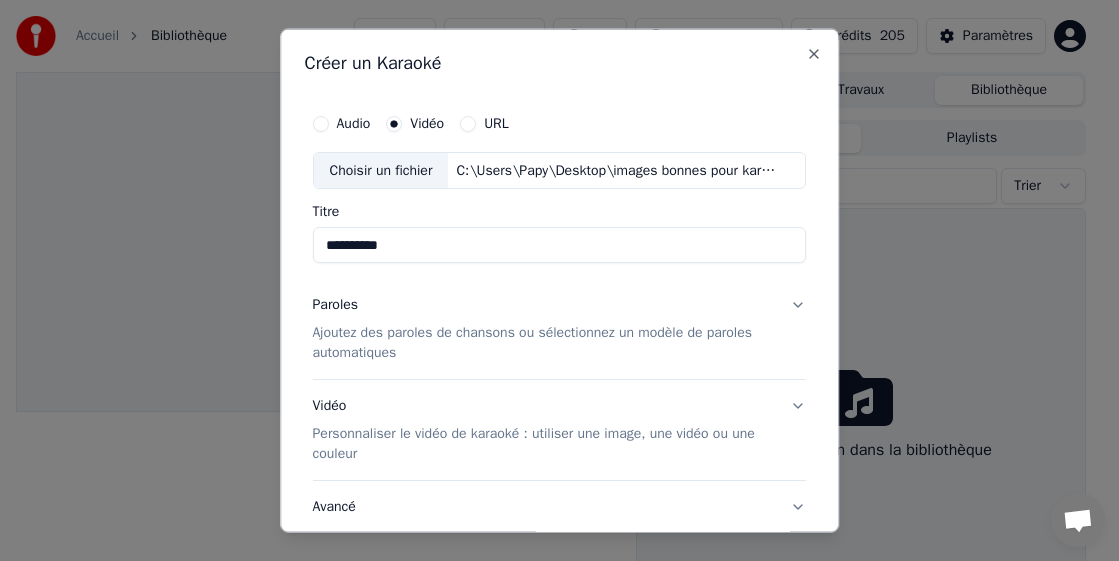 type on "*********" 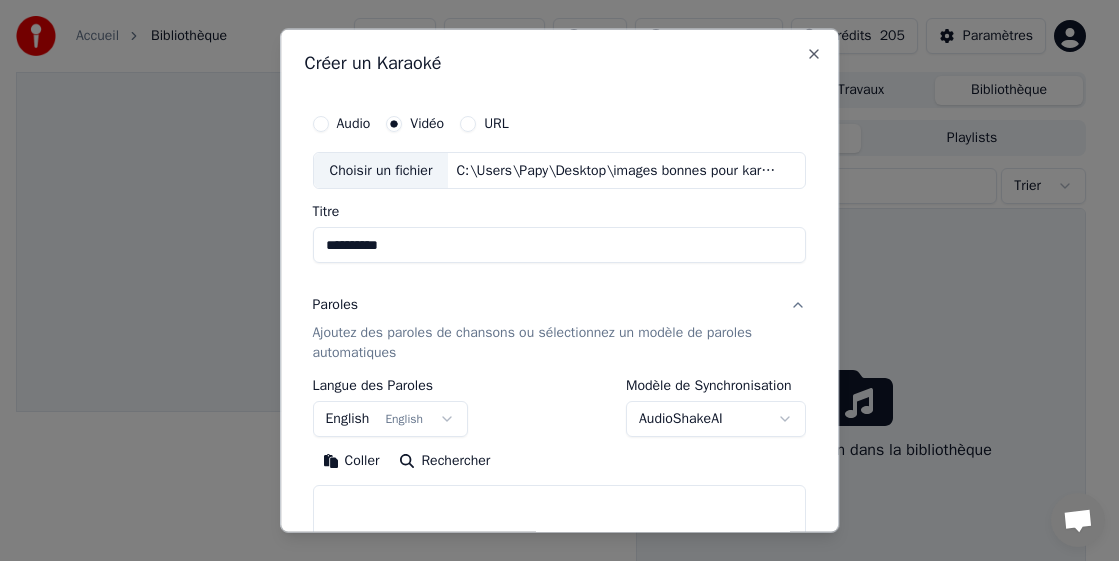 click on "**********" at bounding box center [551, 280] 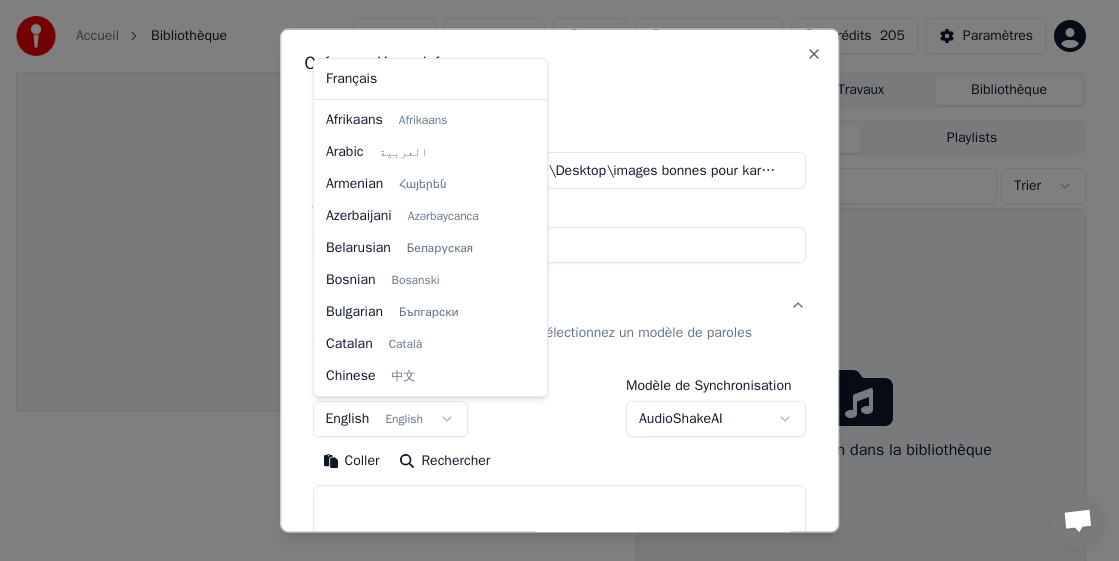 scroll, scrollTop: 160, scrollLeft: 0, axis: vertical 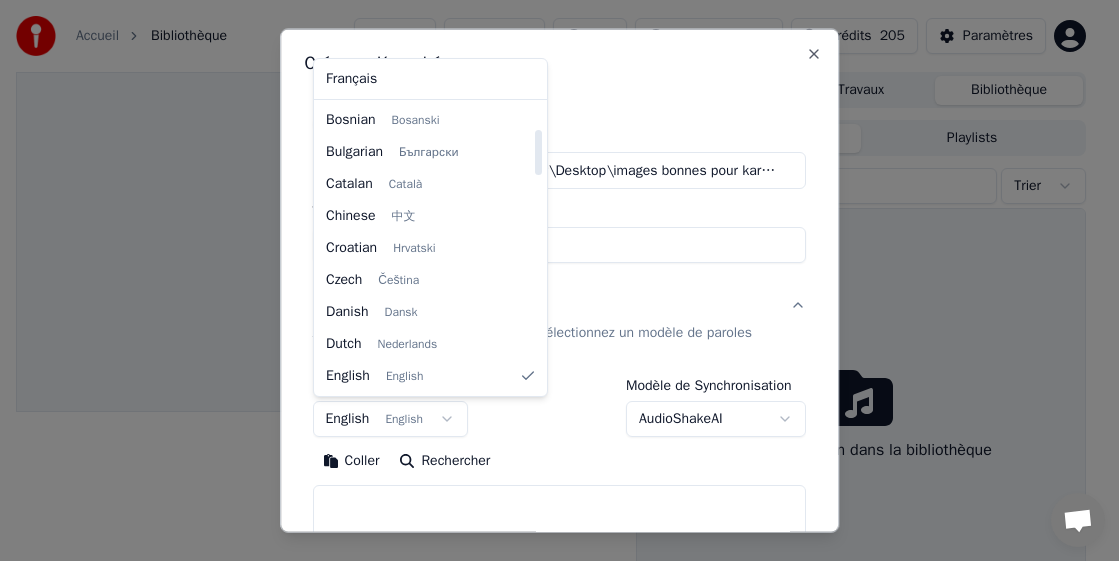 select on "**" 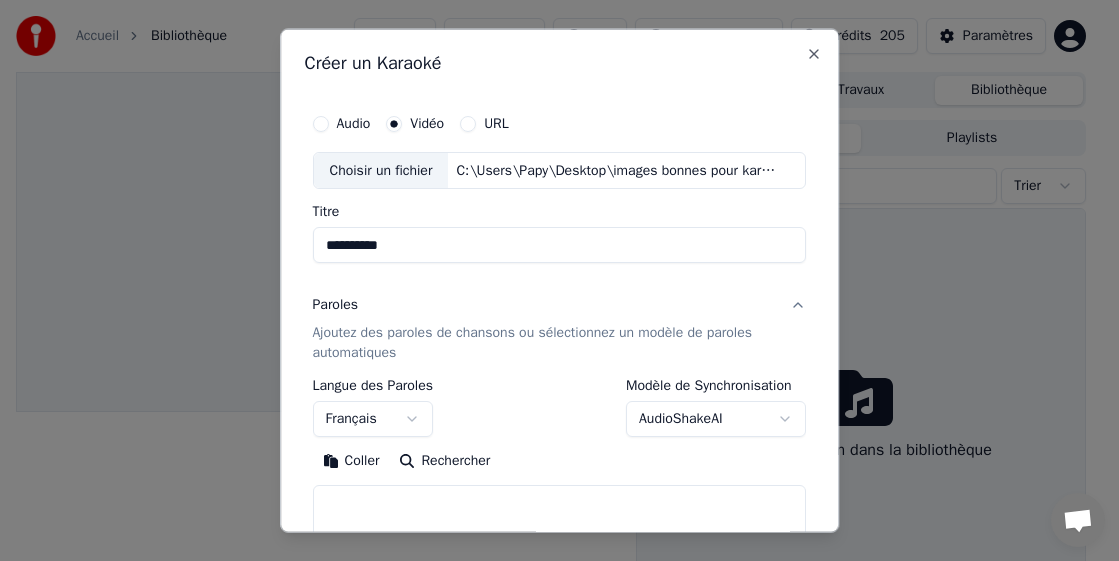 click on "Coller" at bounding box center (351, 461) 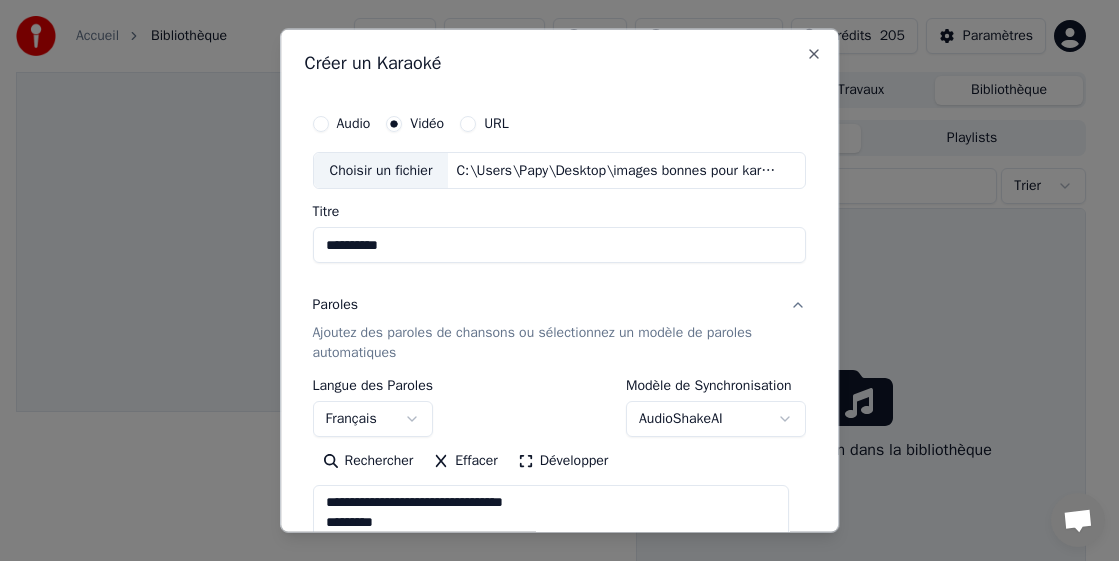 scroll, scrollTop: 833, scrollLeft: 0, axis: vertical 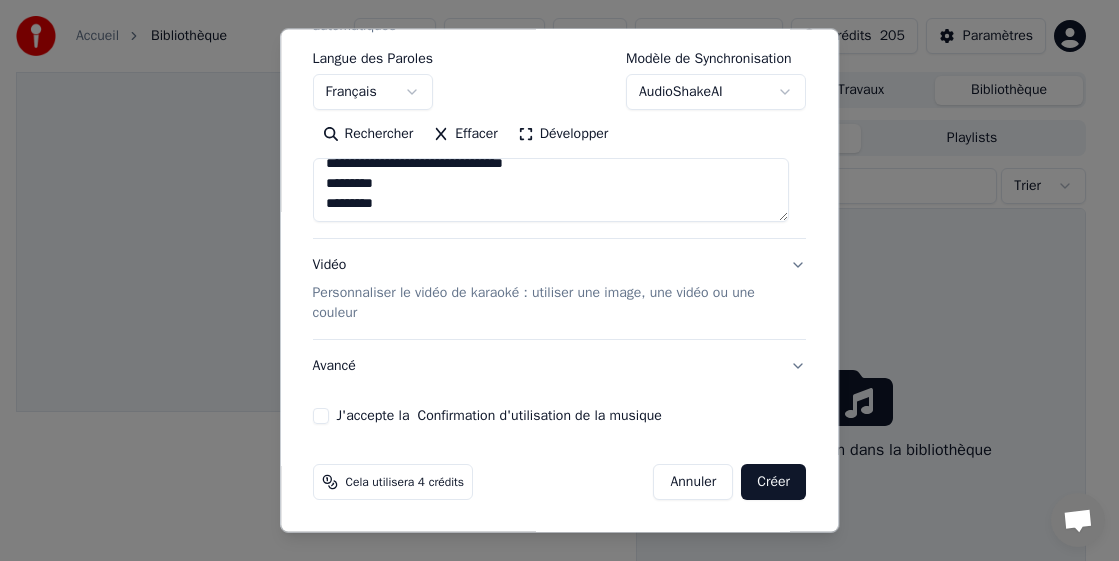 click on "J'accepte la   Confirmation d'utilisation de la musique" at bounding box center (321, 416) 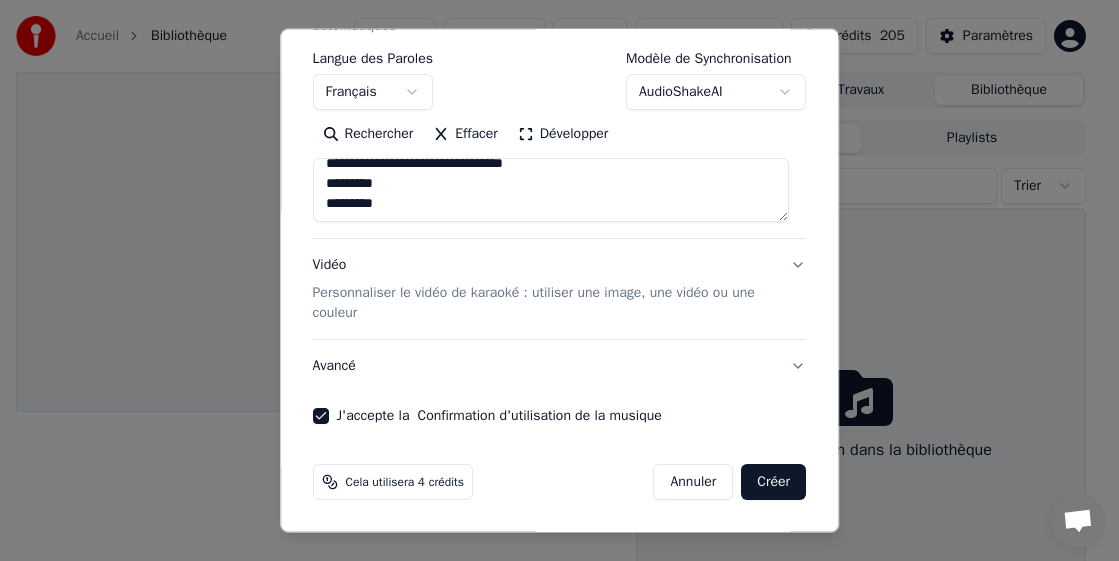click on "Créer" at bounding box center [774, 482] 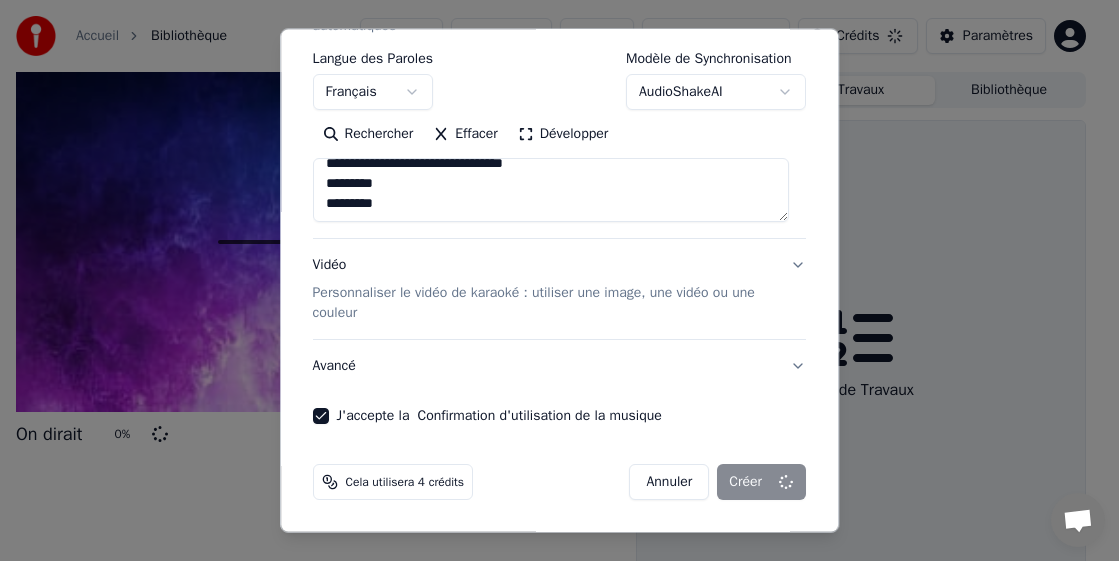 type on "**********" 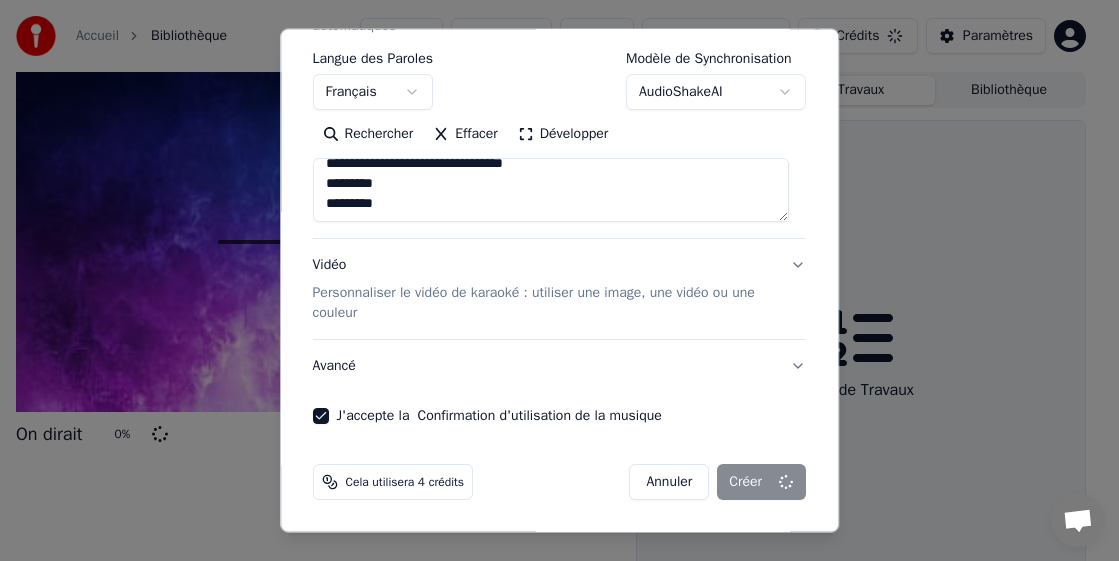 type 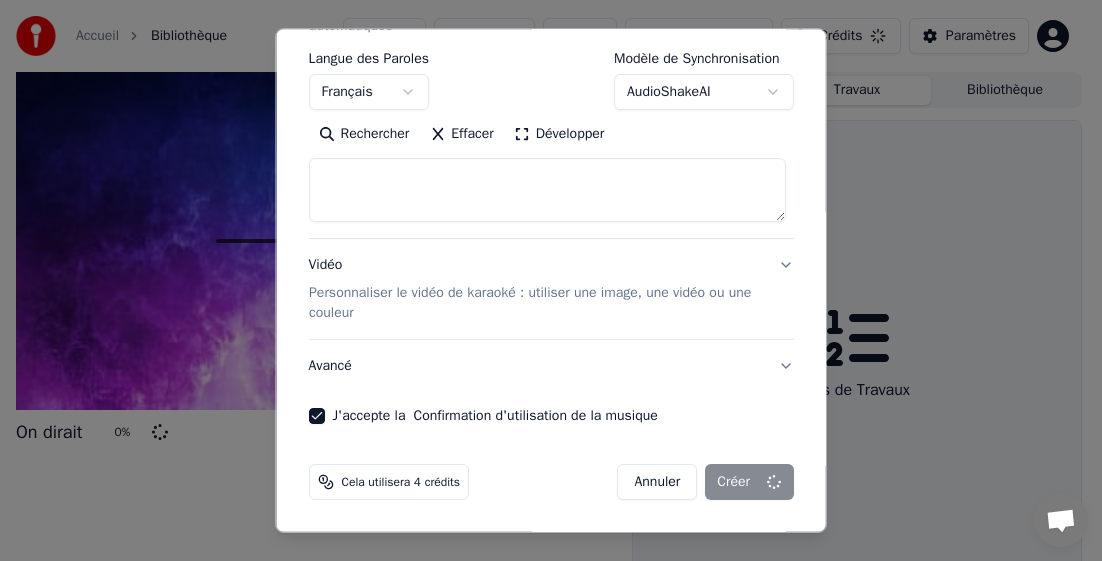 select 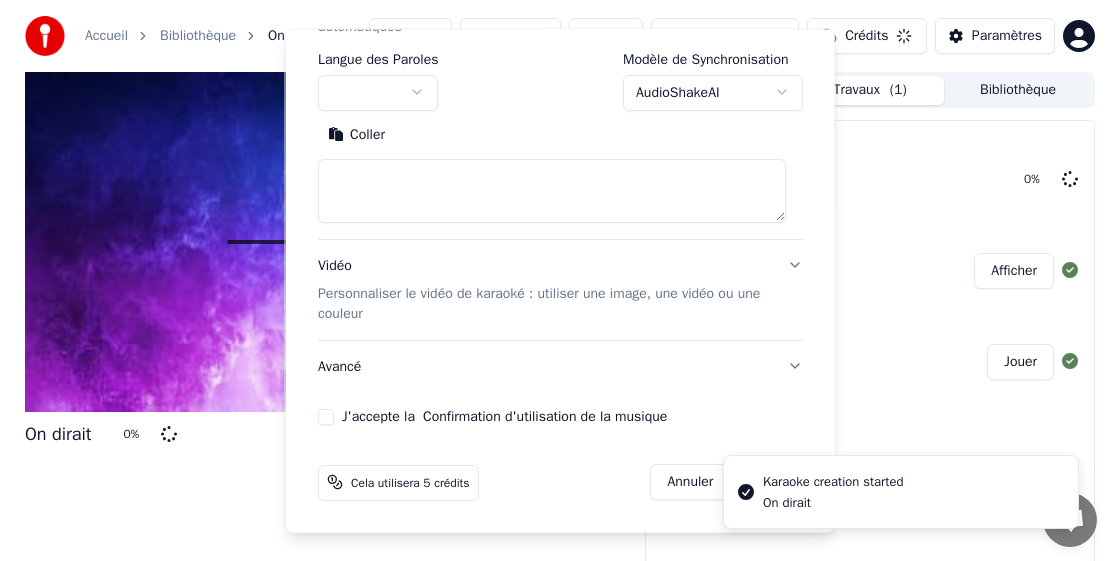 scroll, scrollTop: 0, scrollLeft: 0, axis: both 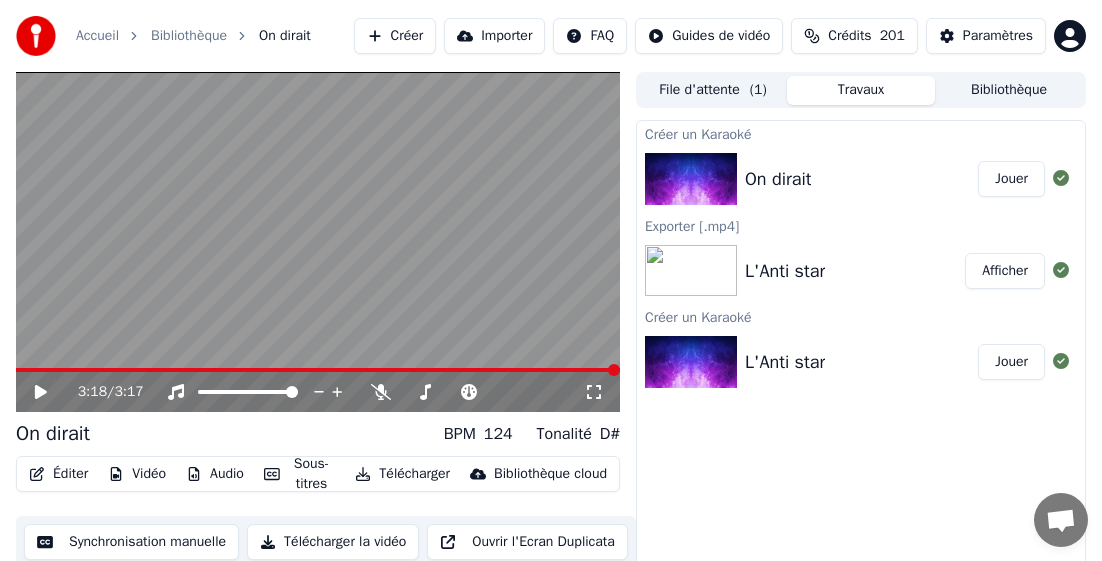 click on "Télécharger" at bounding box center [402, 474] 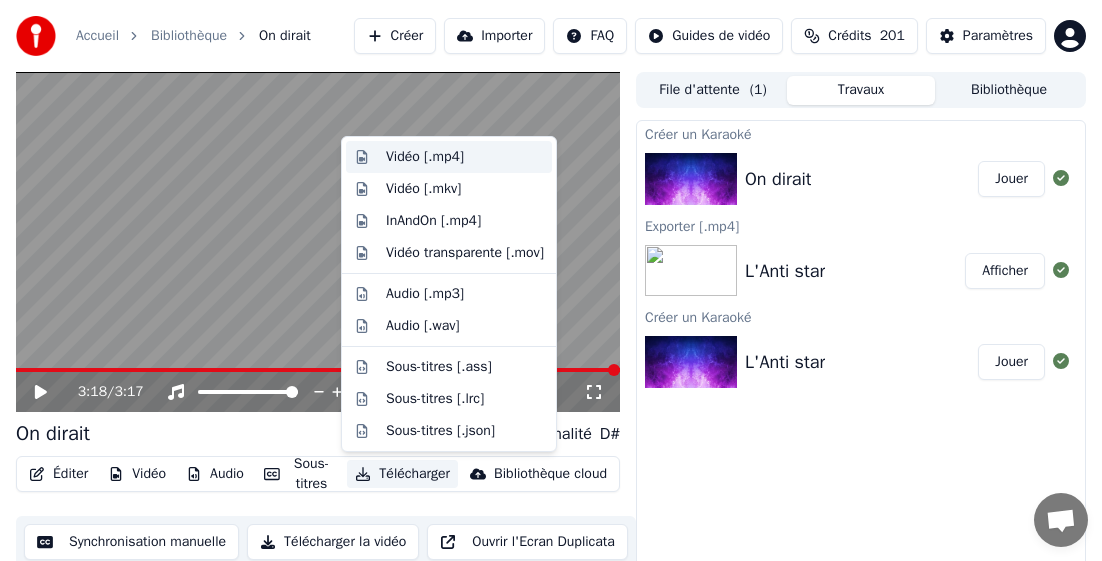 click on "Vidéo [.mp4]" at bounding box center (425, 157) 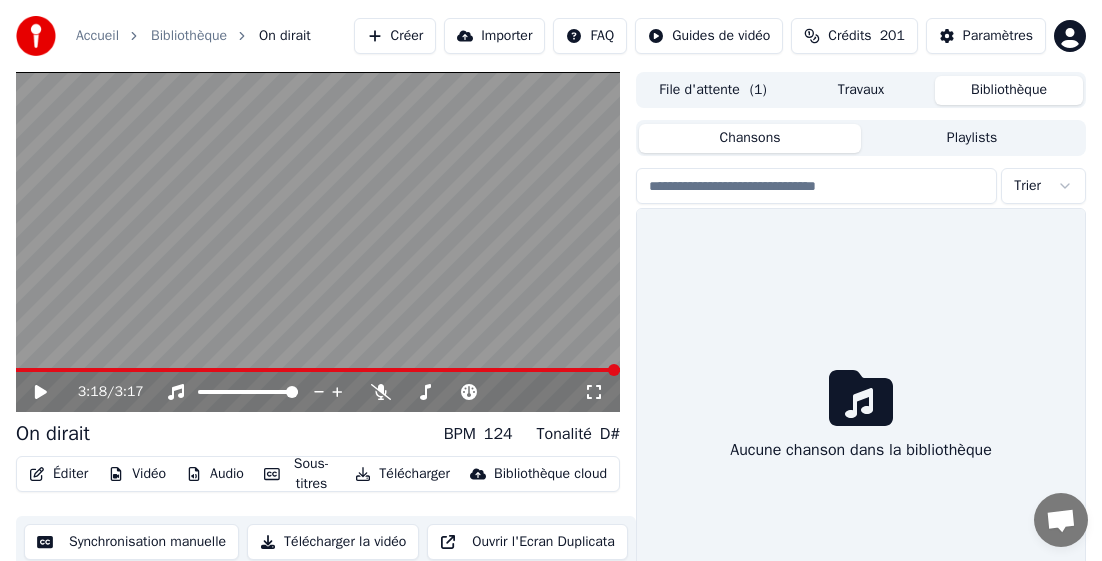 click on "Bibliothèque" at bounding box center [1009, 90] 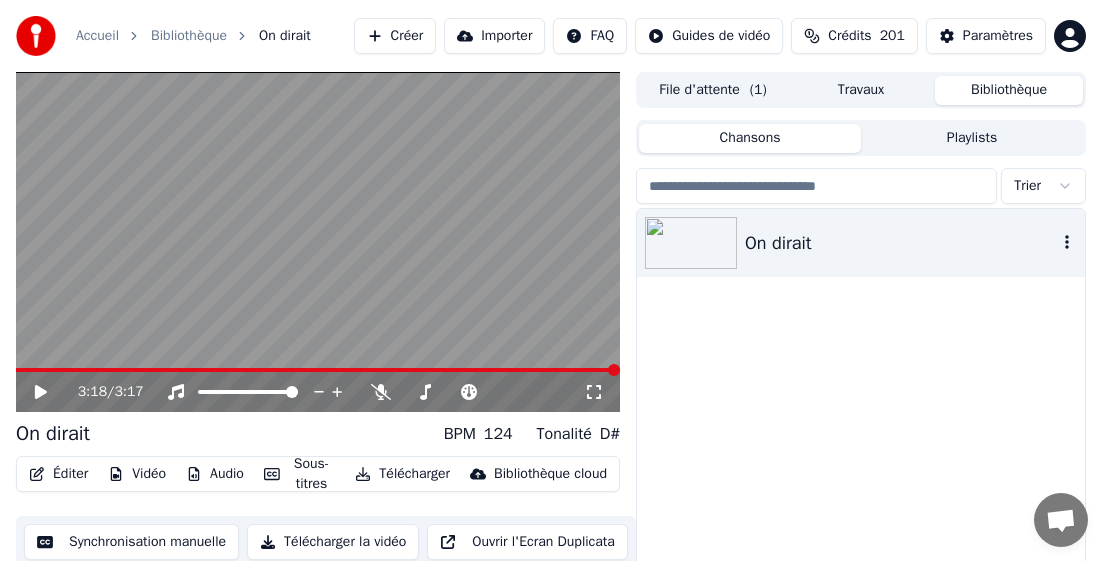 click 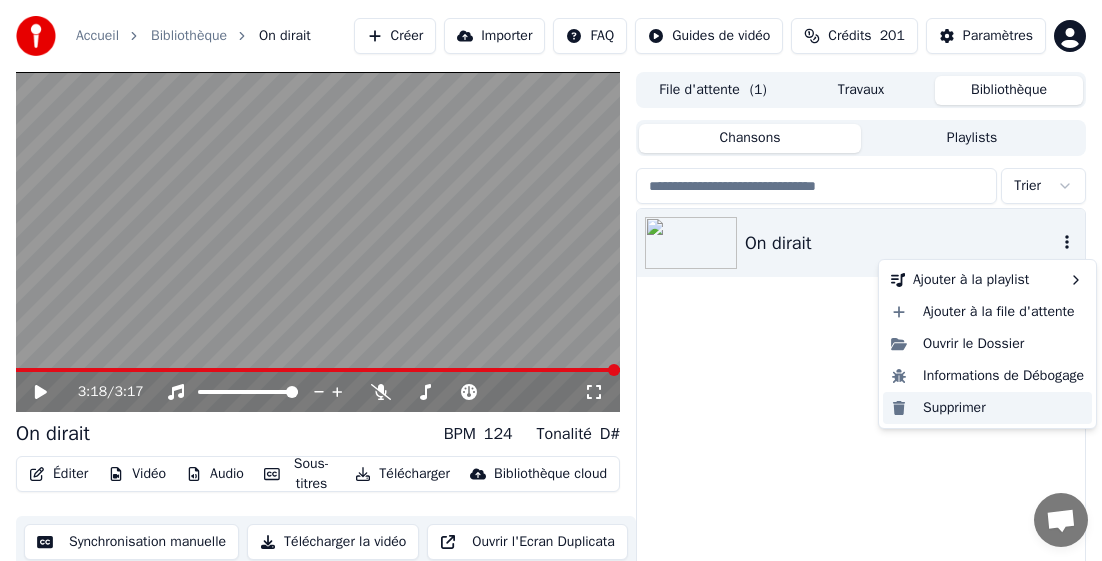 click on "Supprimer" at bounding box center (987, 408) 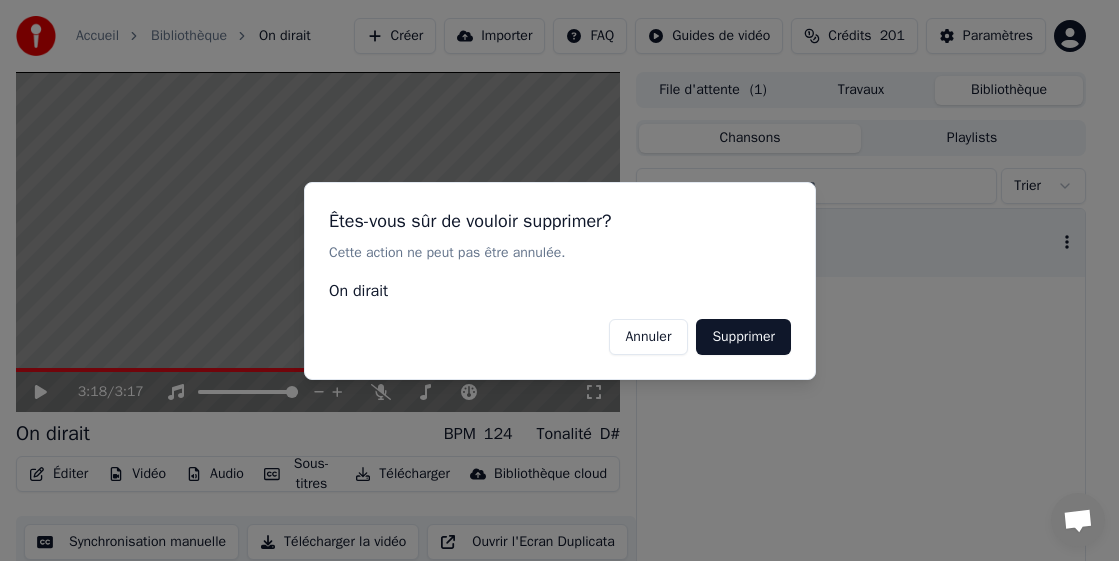 click on "Supprimer" at bounding box center [743, 336] 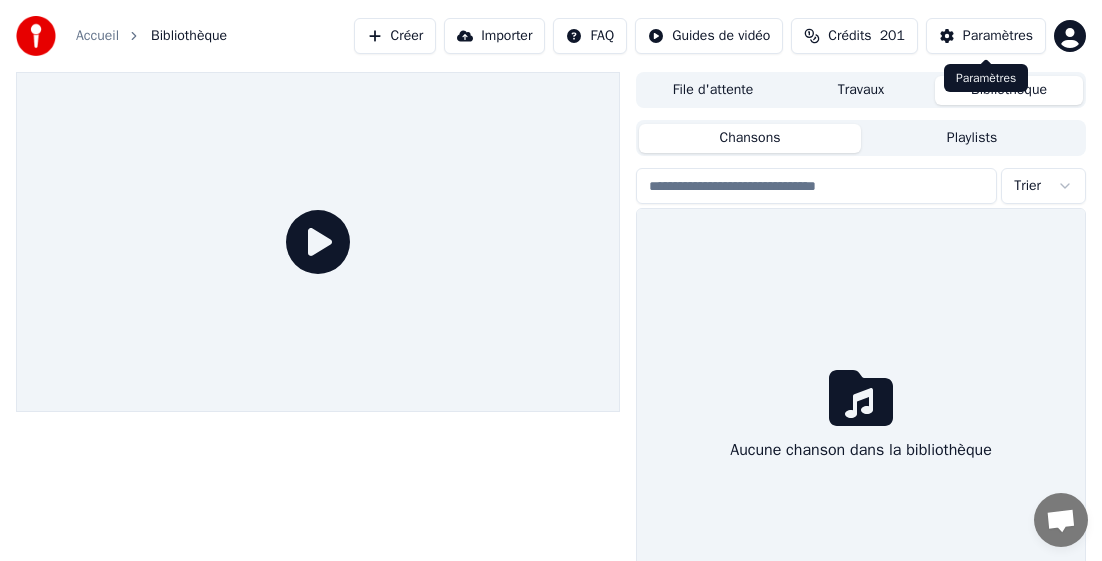 click on "Paramètres" at bounding box center [986, 36] 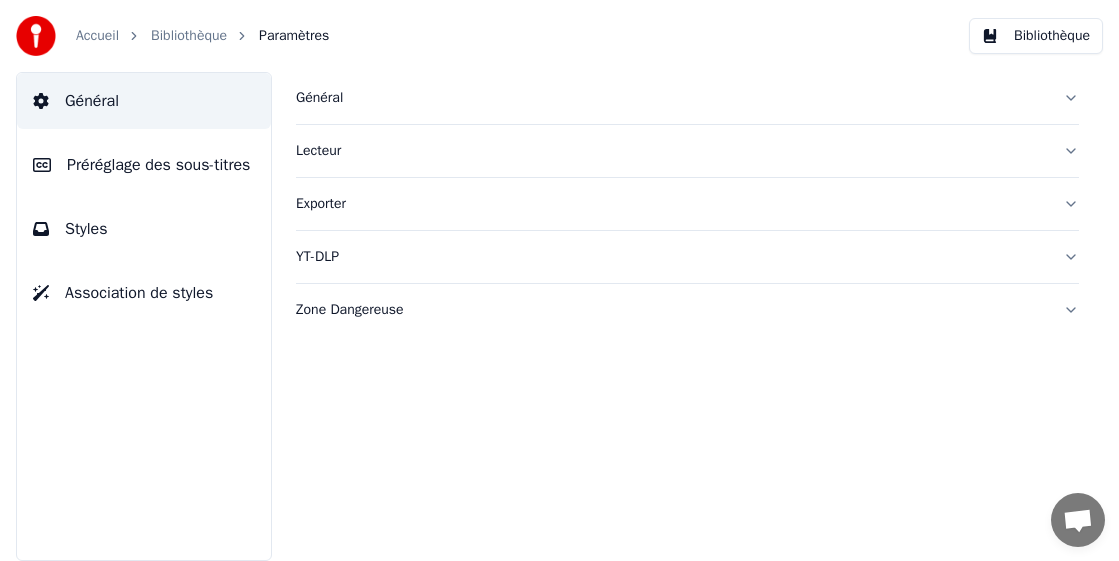 click on "Général" at bounding box center [671, 98] 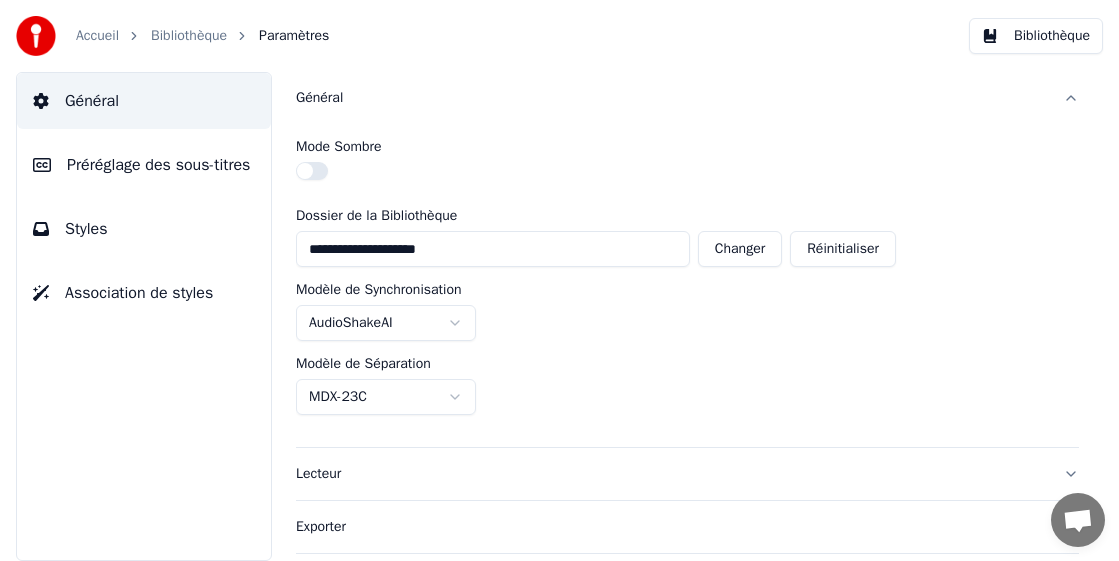 click on "**********" at bounding box center [559, 280] 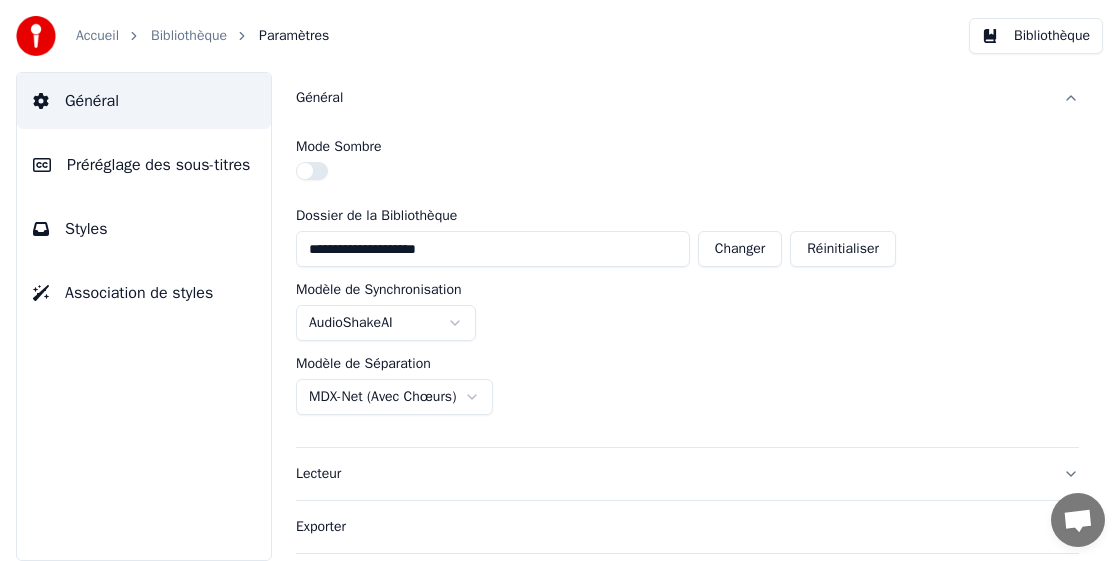 click on "Accueil" at bounding box center [97, 36] 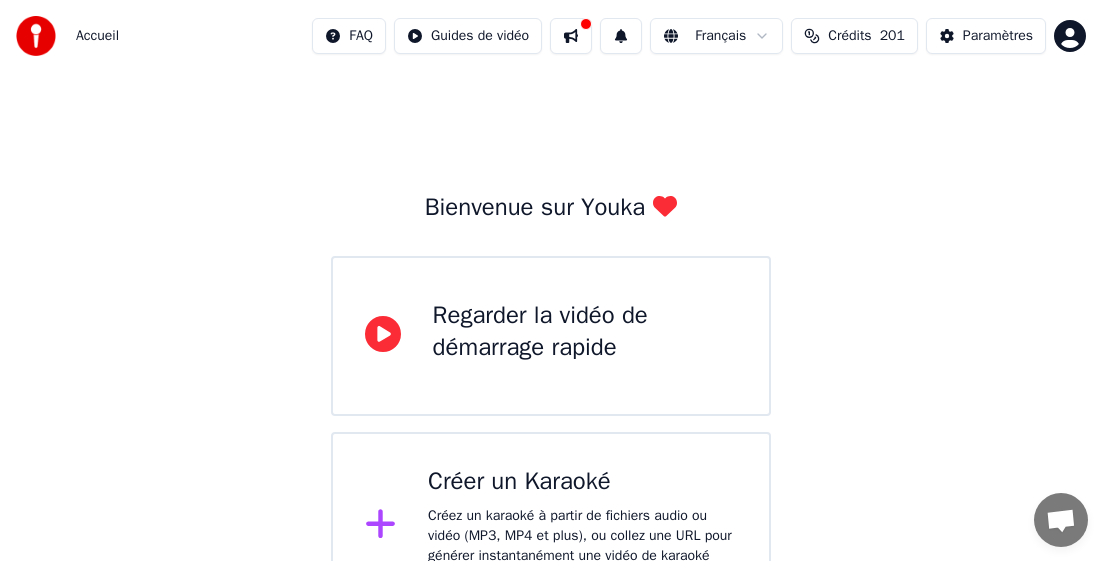 click on "Créer un Karaoké Créez un karaoké à partir de fichiers audio ou vidéo (MP3, MP4 et plus), ou collez une URL pour générer instantanément une vidéo de karaoké avec des paroles synchronisées." at bounding box center [582, 526] 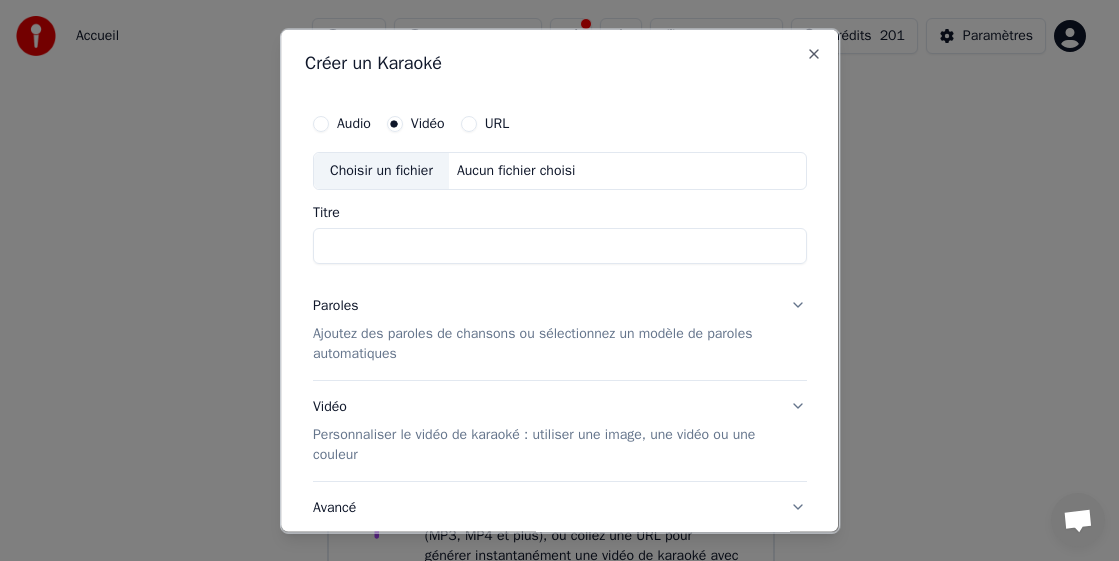 click on "Choisir un fichier" at bounding box center [381, 170] 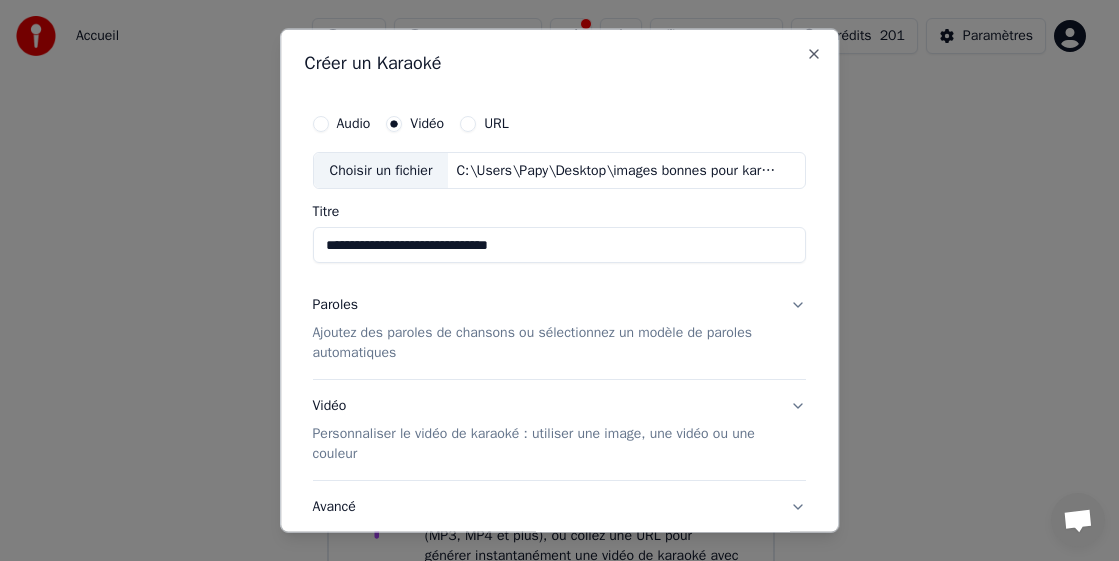 drag, startPoint x: 373, startPoint y: 252, endPoint x: 248, endPoint y: 221, distance: 128.78665 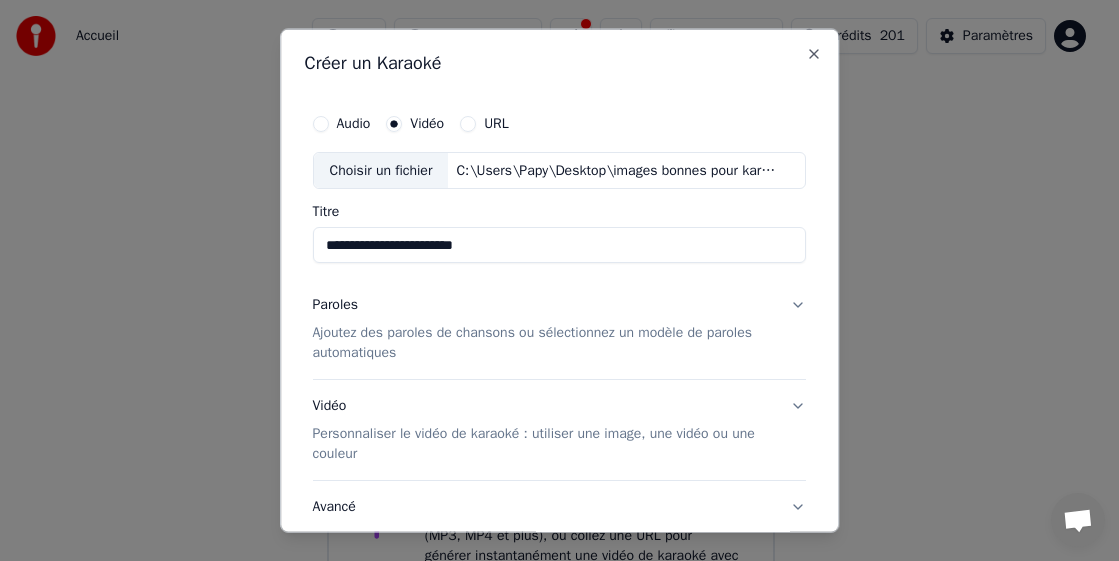 drag, startPoint x: 472, startPoint y: 240, endPoint x: 381, endPoint y: 256, distance: 92.39589 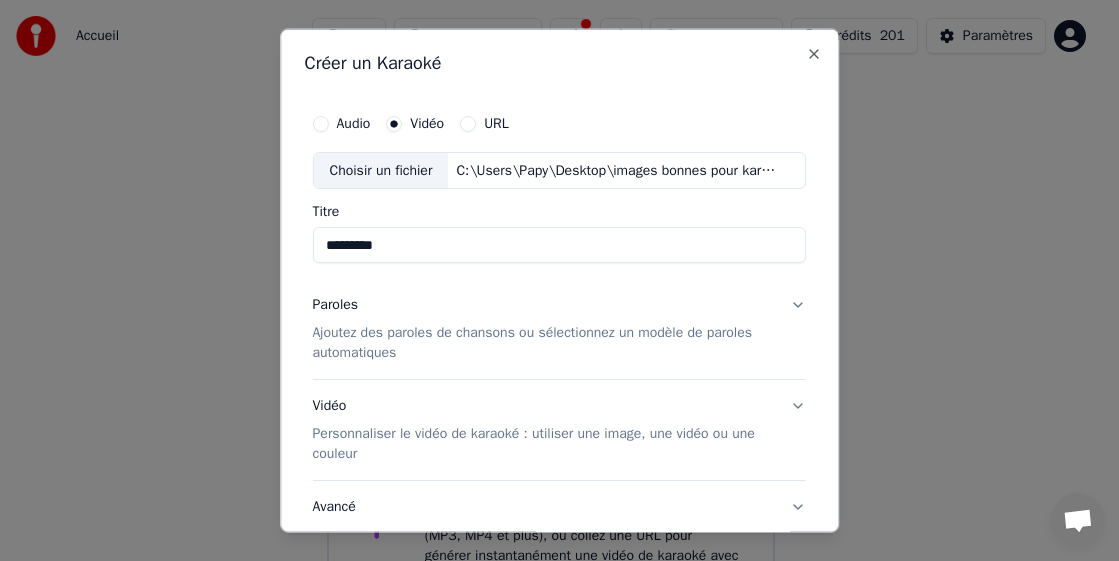 type on "*********" 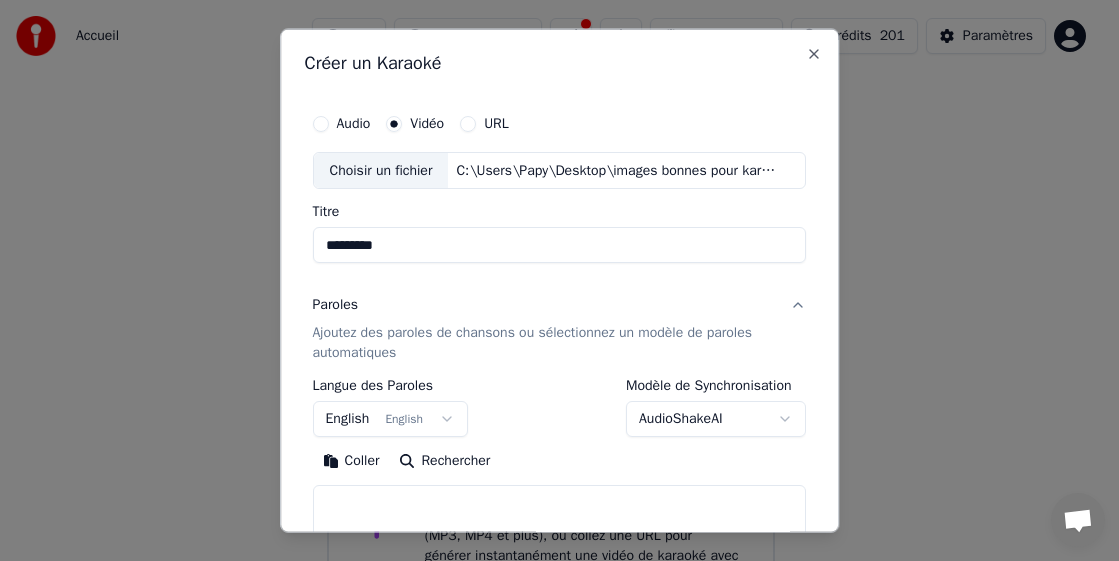 click on "**********" at bounding box center (551, 310) 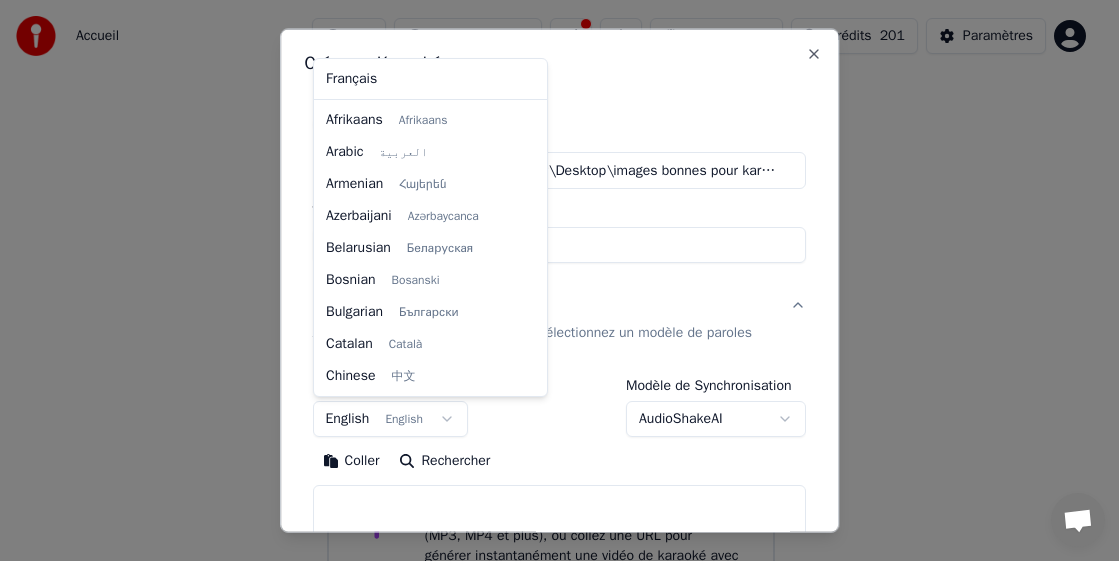 scroll, scrollTop: 160, scrollLeft: 0, axis: vertical 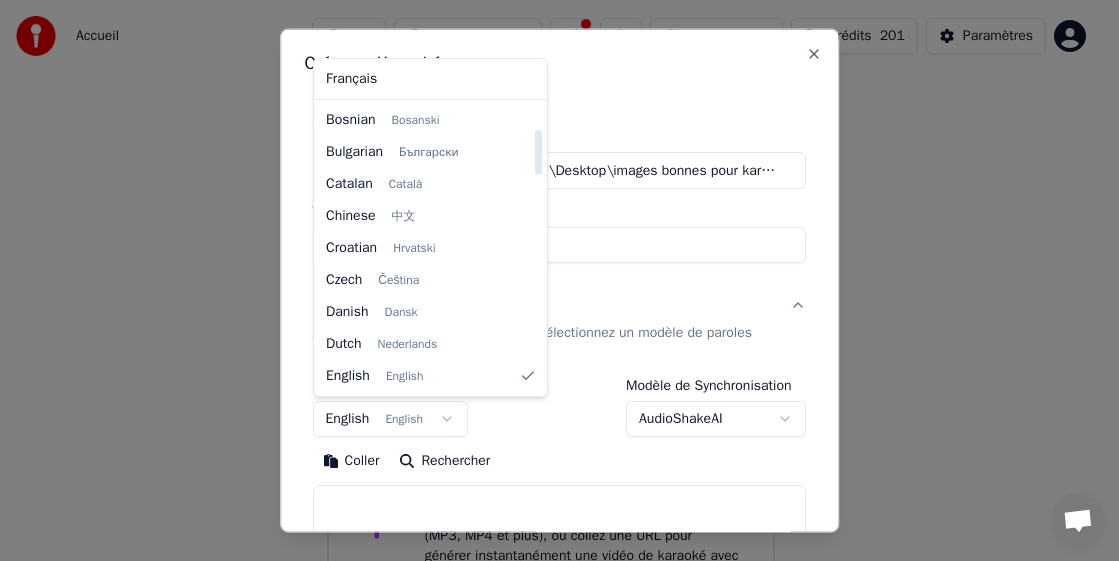 select on "**" 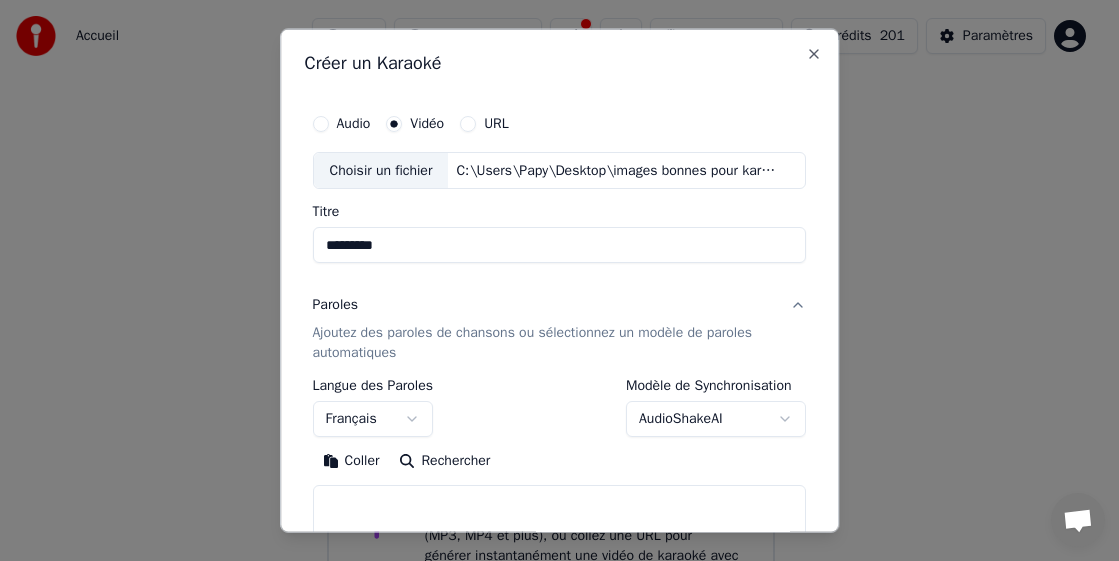 drag, startPoint x: 359, startPoint y: 468, endPoint x: 371, endPoint y: 453, distance: 19.209373 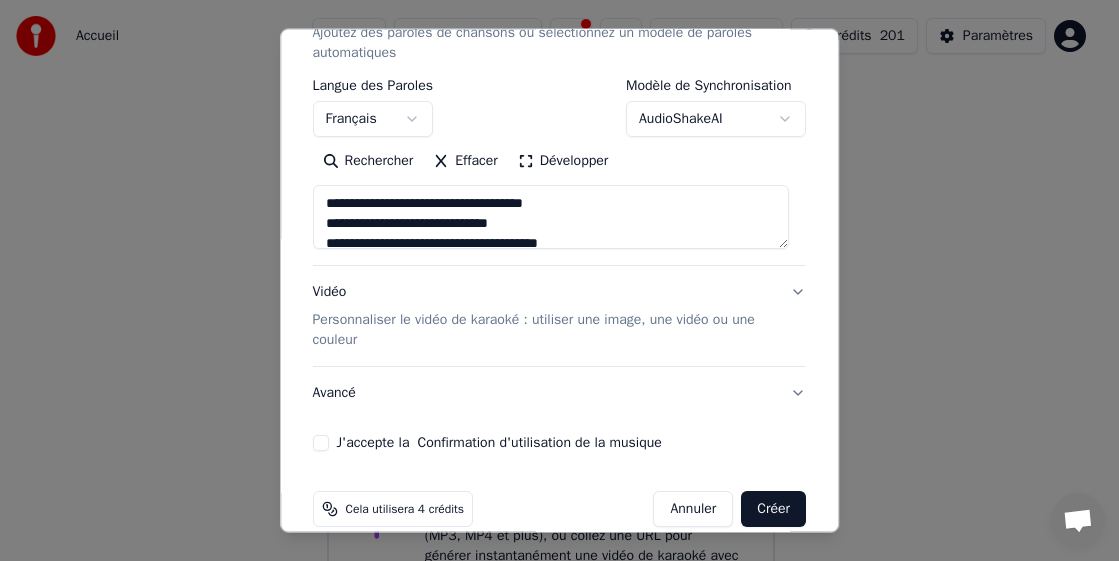 scroll, scrollTop: 327, scrollLeft: 0, axis: vertical 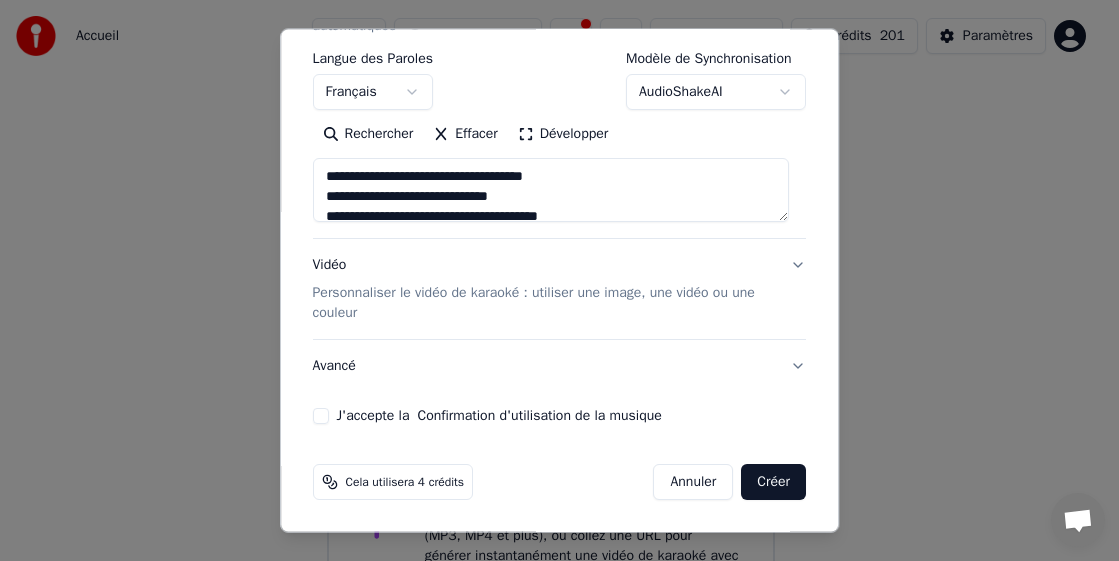 click on "J'accepte la   Confirmation d'utilisation de la musique" at bounding box center (321, 416) 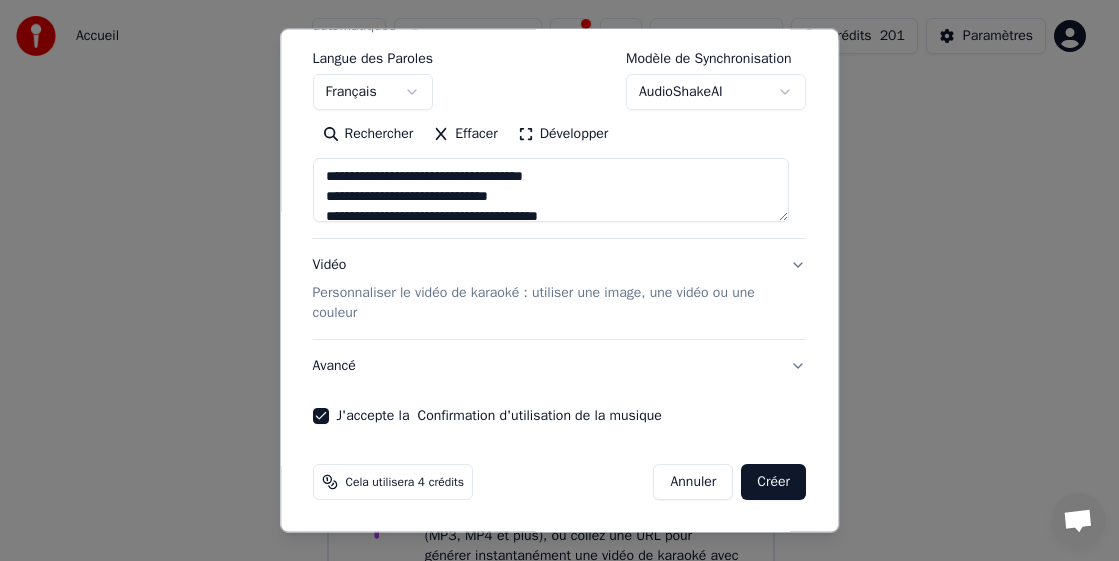 click on "Créer" at bounding box center [774, 482] 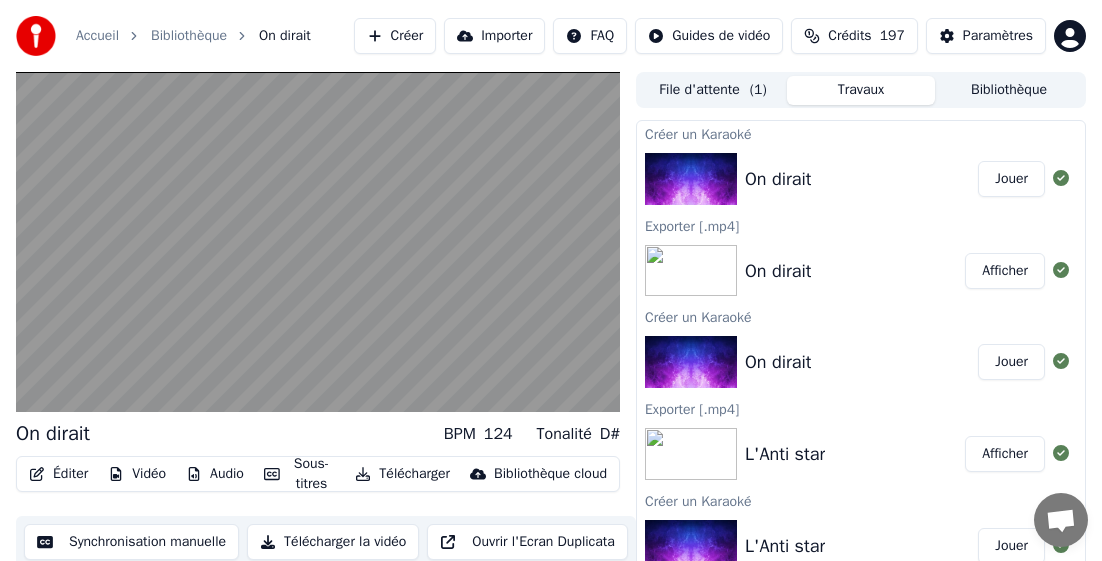click on "Télécharger" at bounding box center (402, 474) 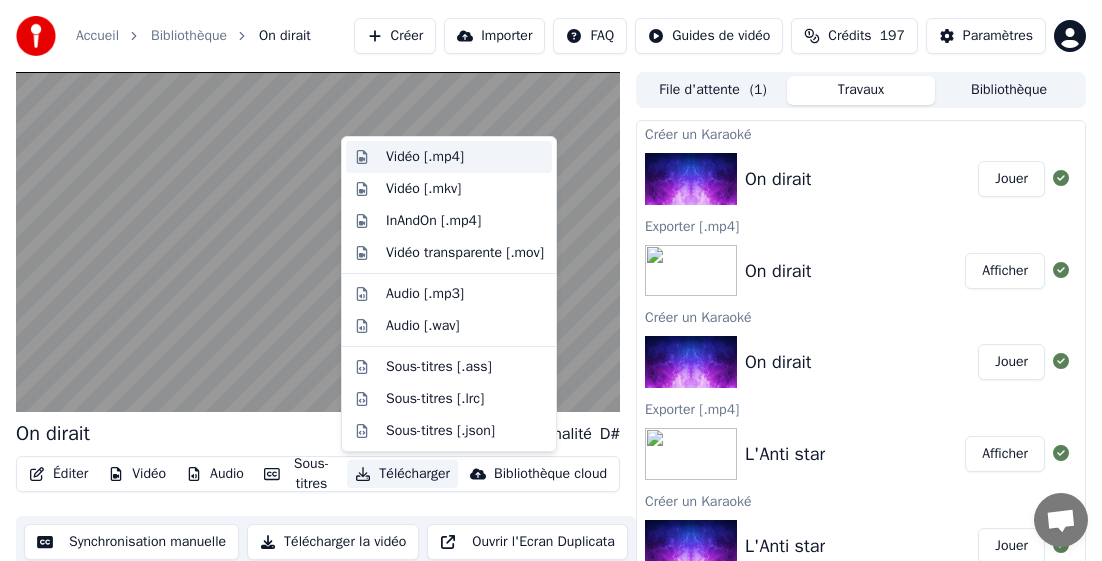 click on "Vidéo [.mp4]" at bounding box center [425, 157] 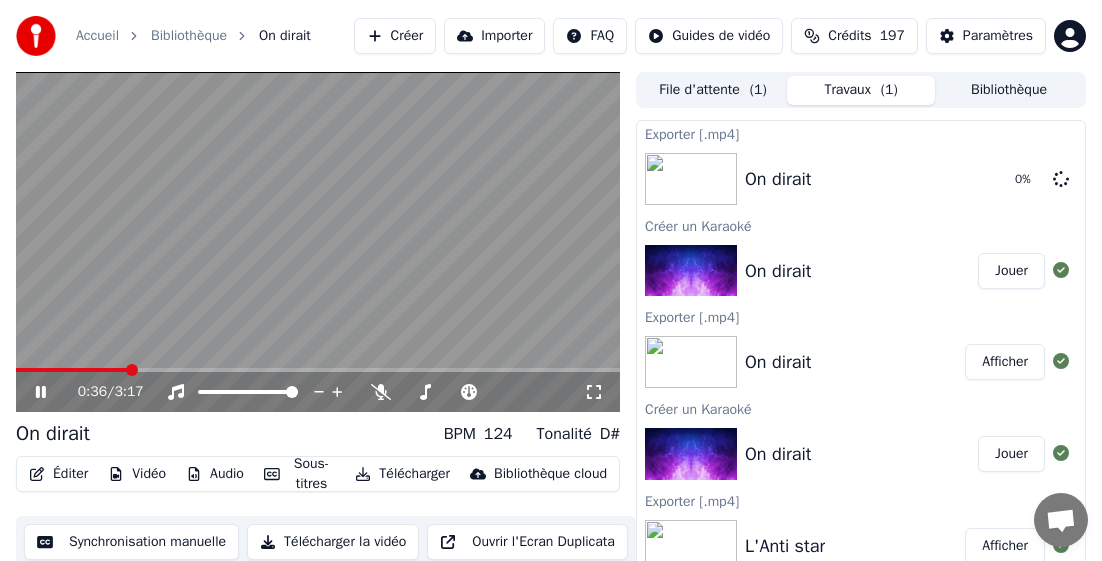 click 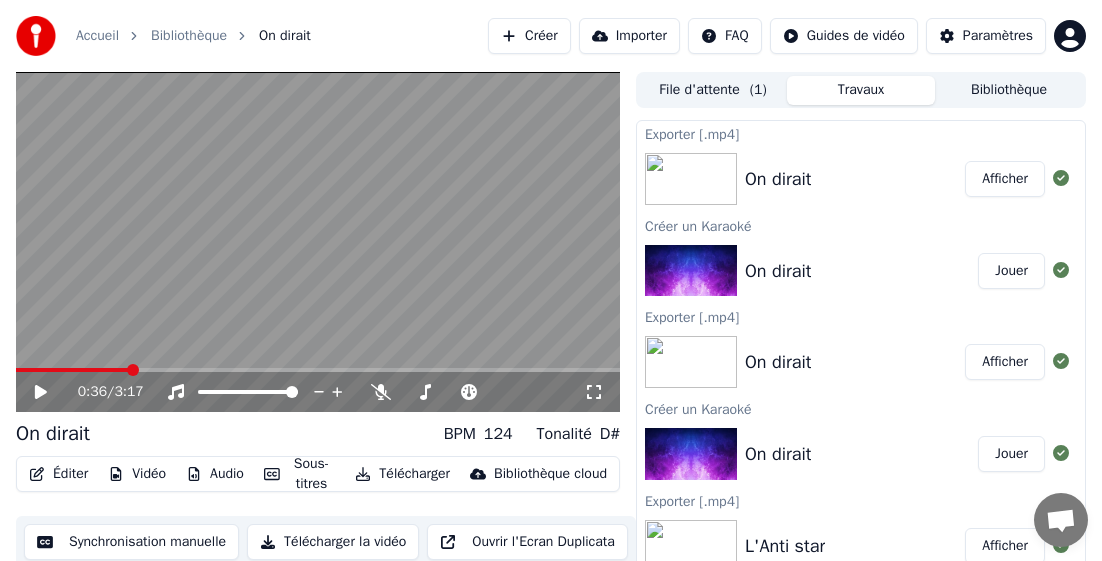 click on "Bibliothèque" at bounding box center (1009, 90) 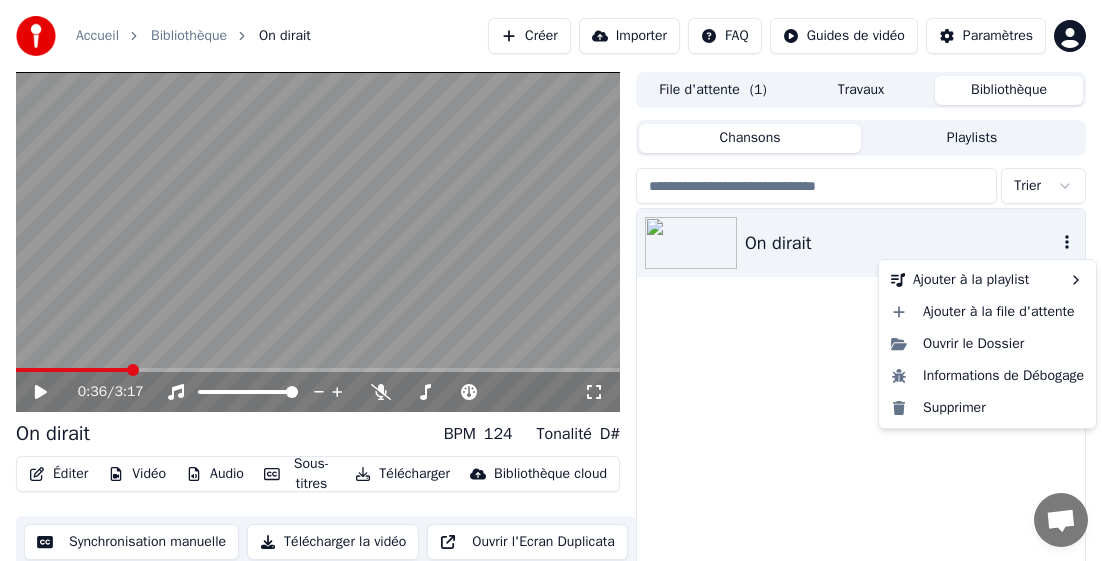 click 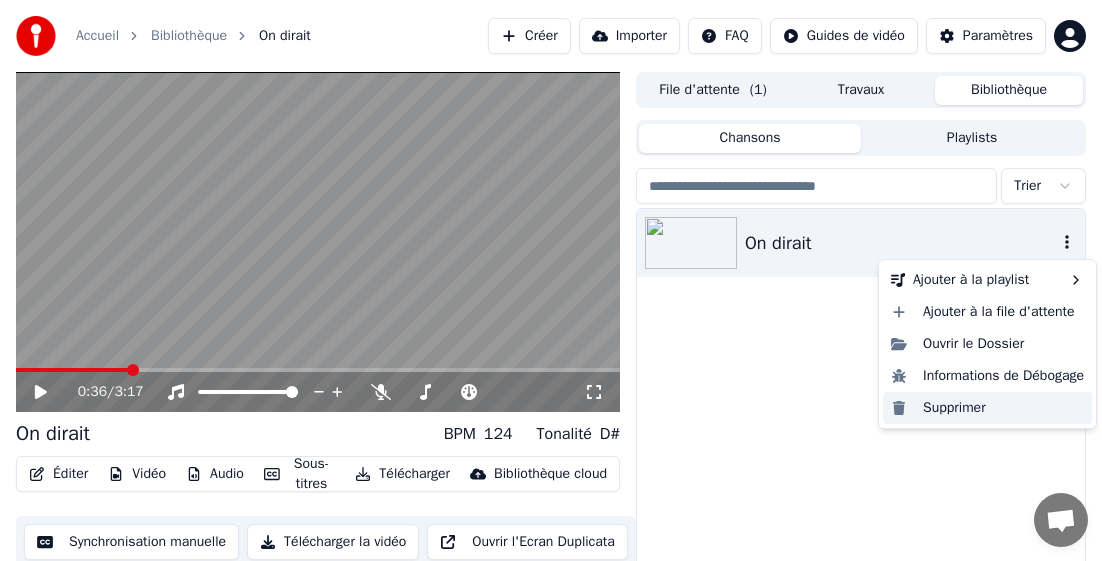 click on "Supprimer" at bounding box center (987, 408) 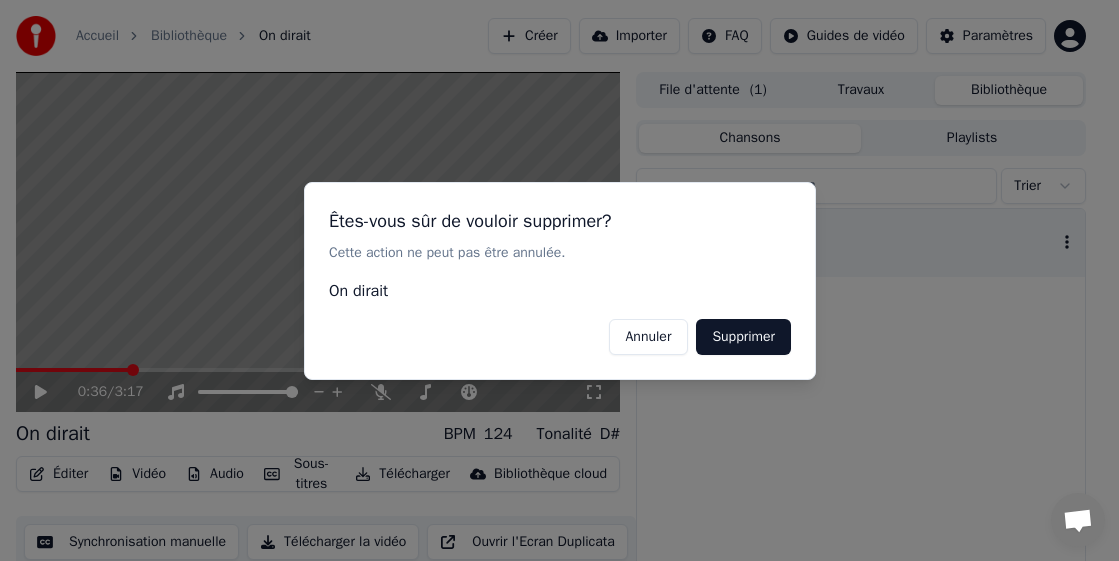 click on "Supprimer" at bounding box center [743, 336] 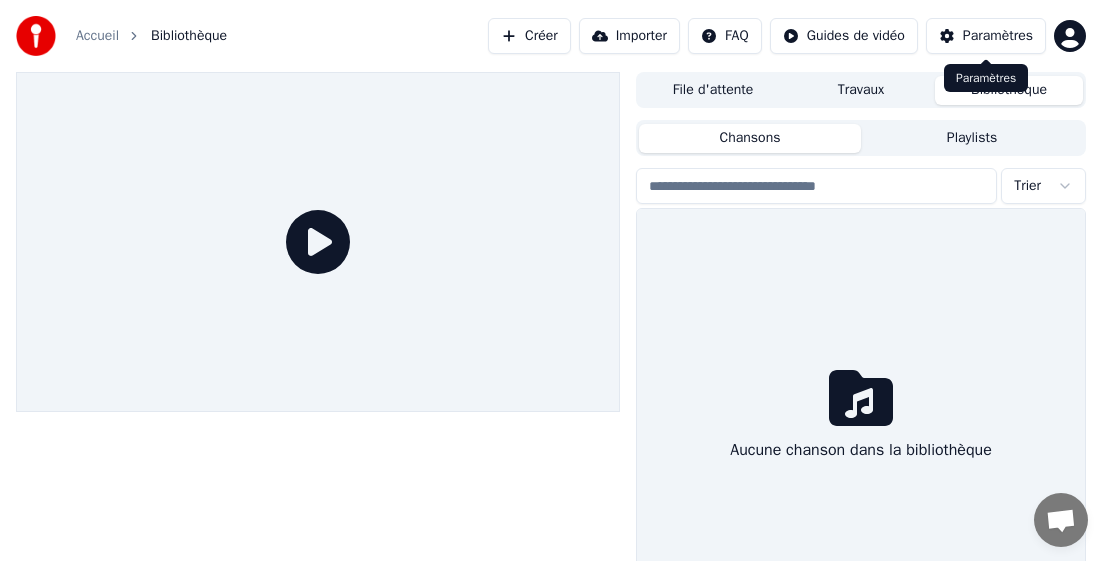 click on "Paramètres" at bounding box center [998, 36] 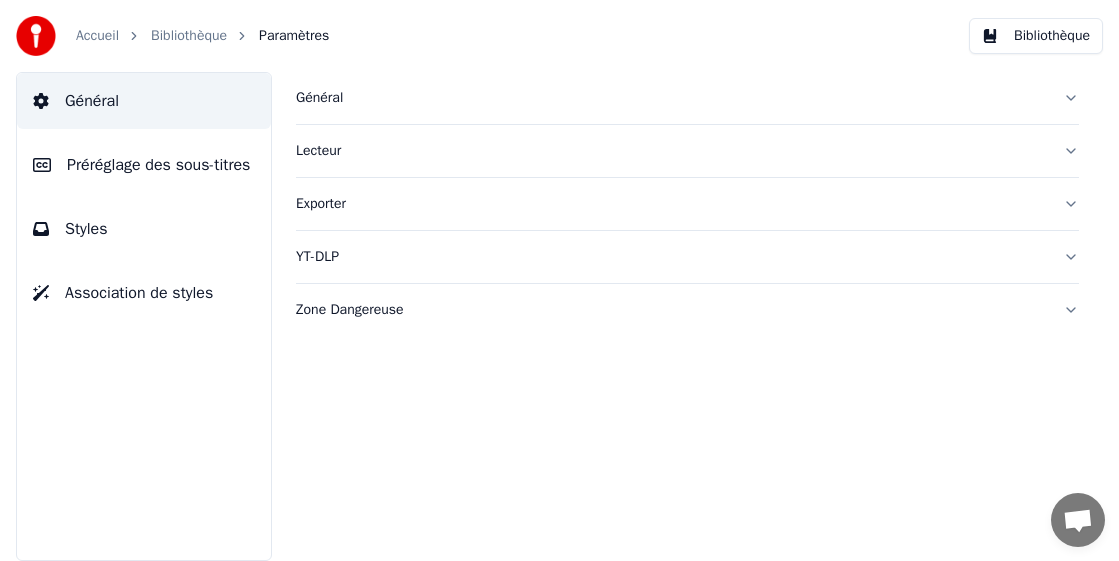 click on "Général" at bounding box center [671, 98] 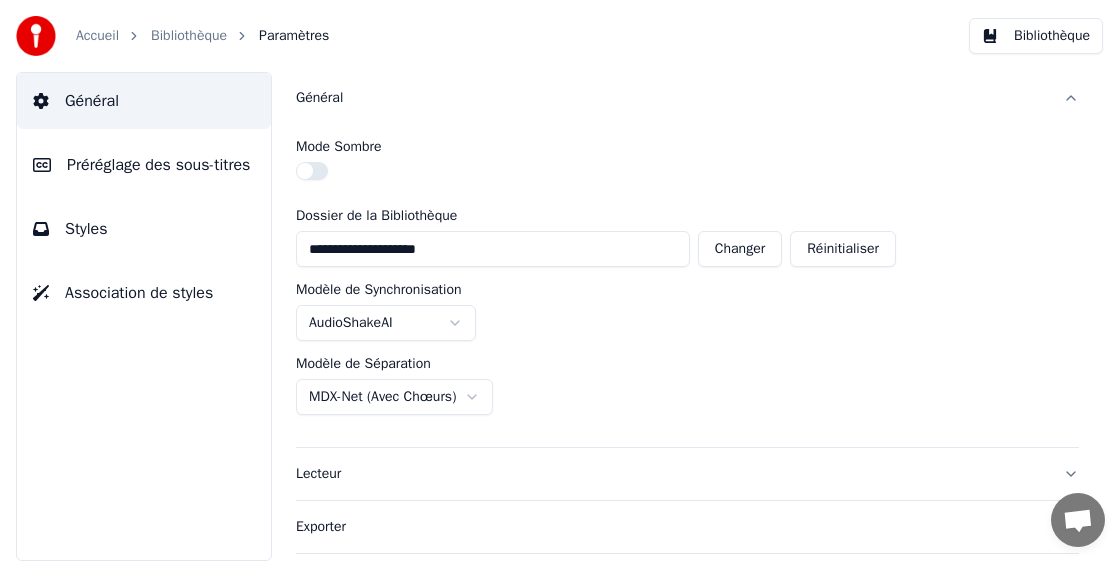 click on "**********" at bounding box center [559, 280] 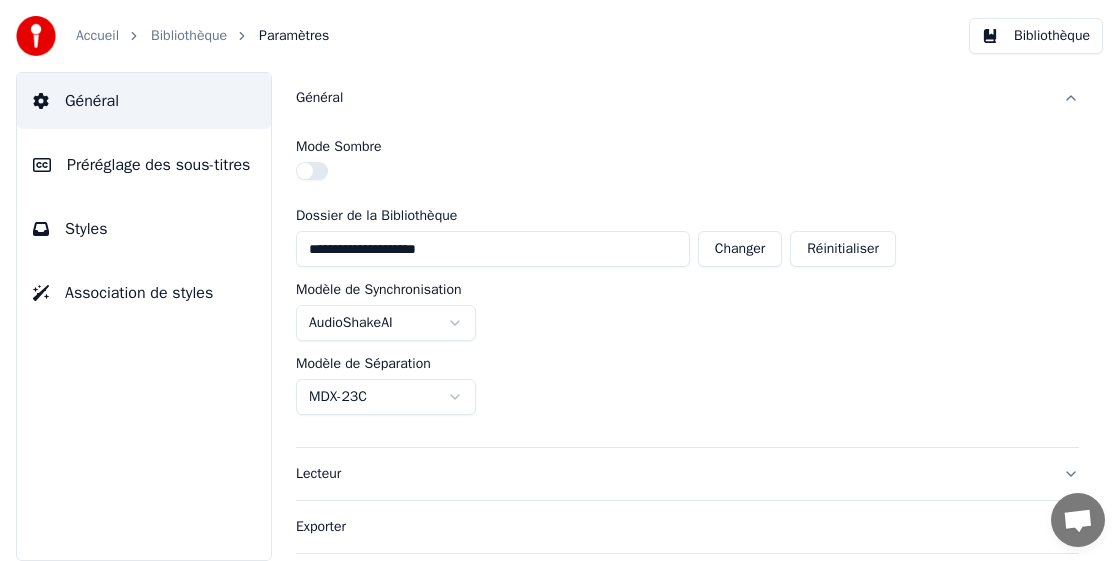 click on "Accueil" at bounding box center (97, 36) 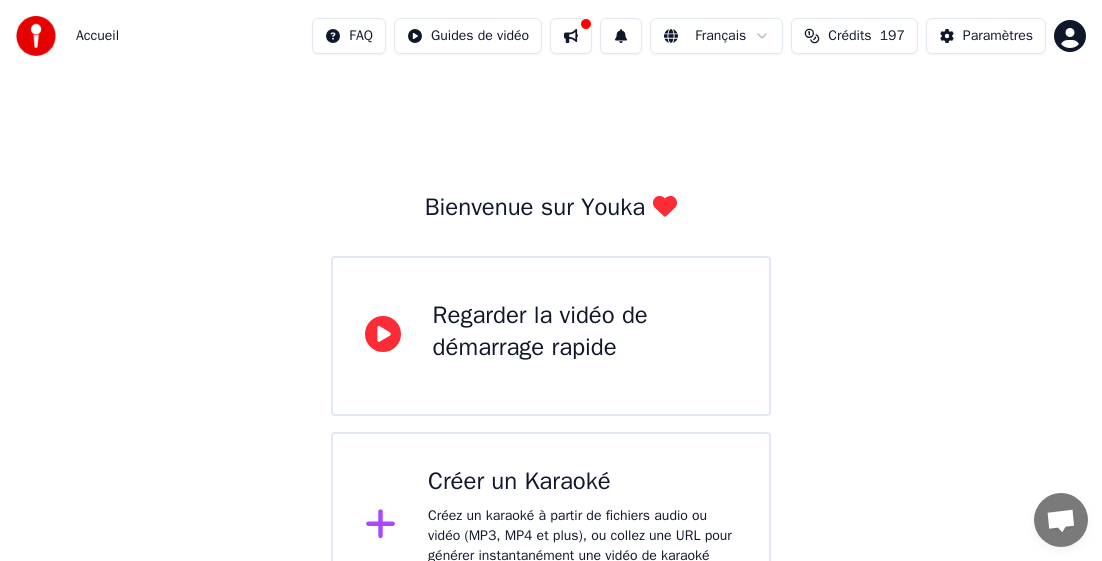 click on "Créer un Karaoké" at bounding box center (582, 482) 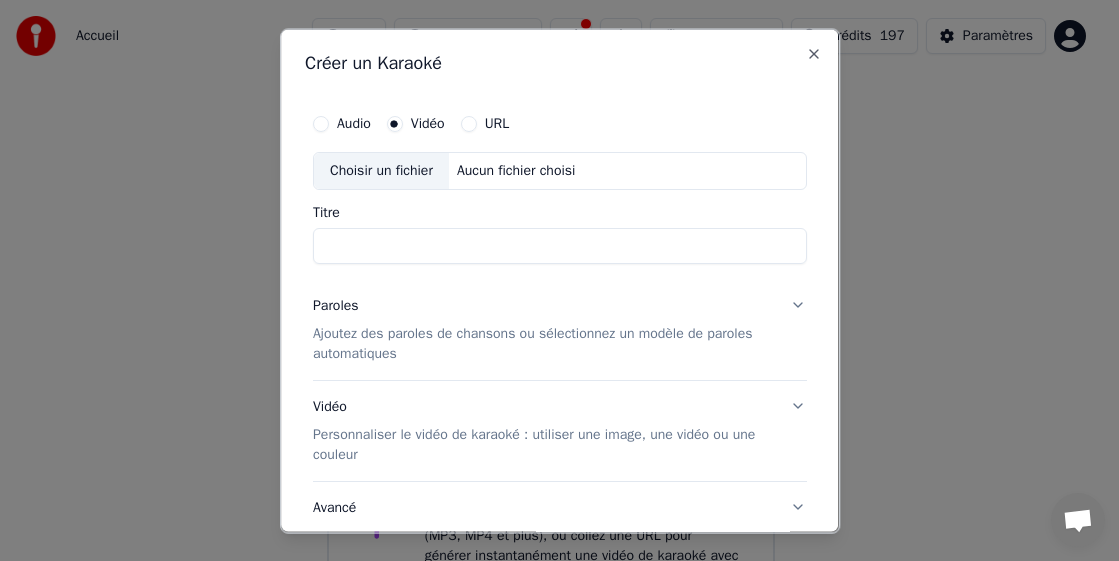 click on "Choisir un fichier" at bounding box center [381, 170] 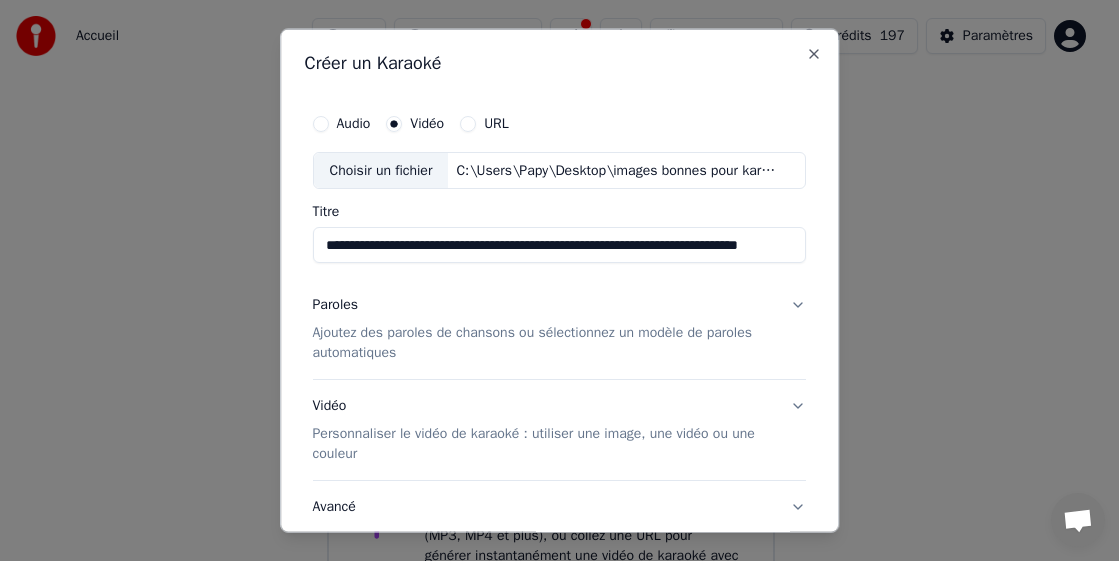 click on "**********" at bounding box center [560, 245] 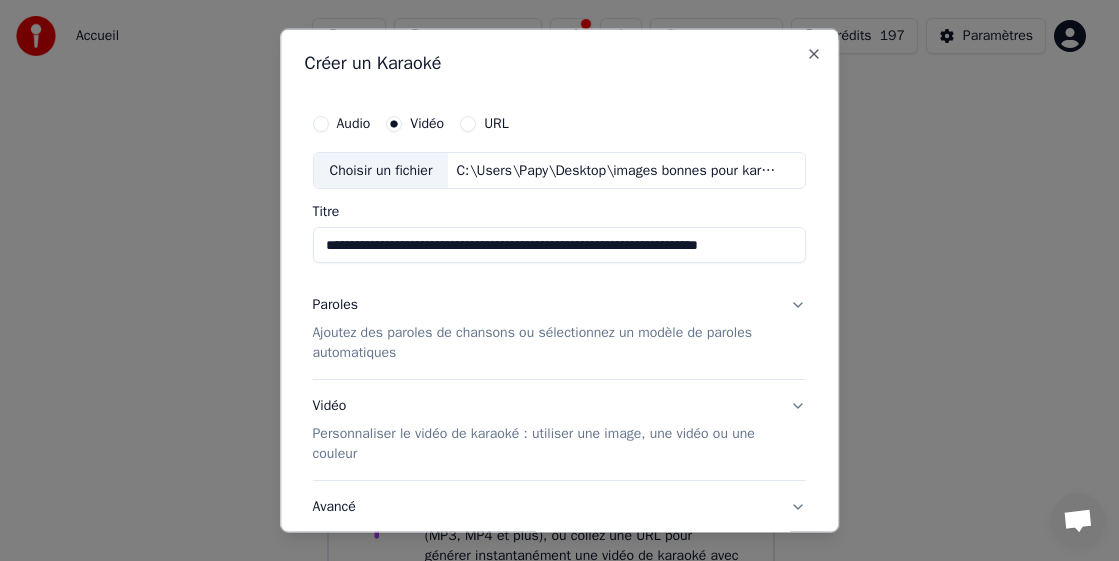 click on "**********" at bounding box center [560, 245] 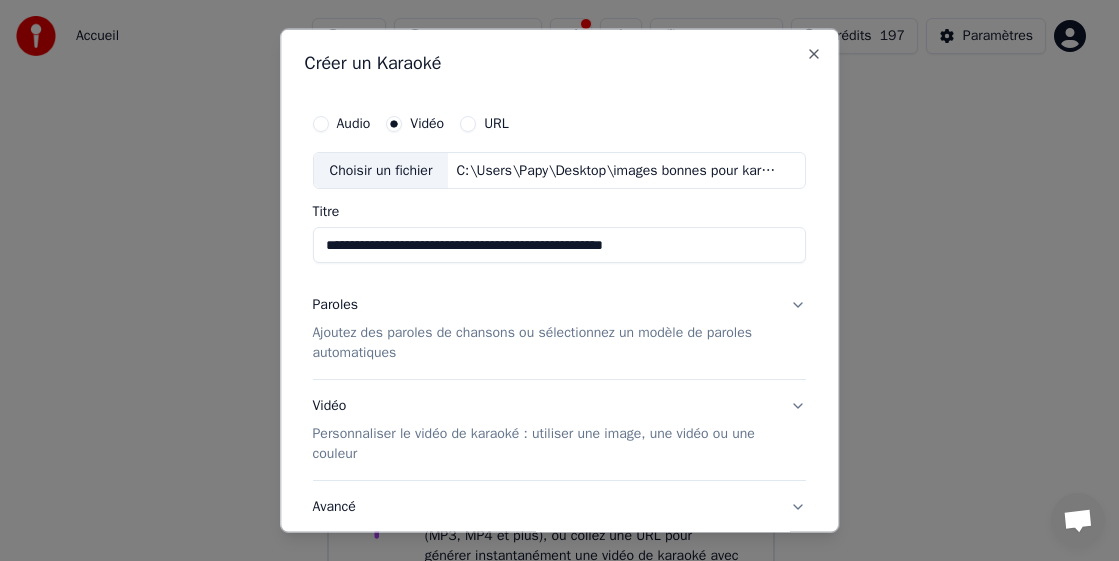 click on "**********" at bounding box center [560, 245] 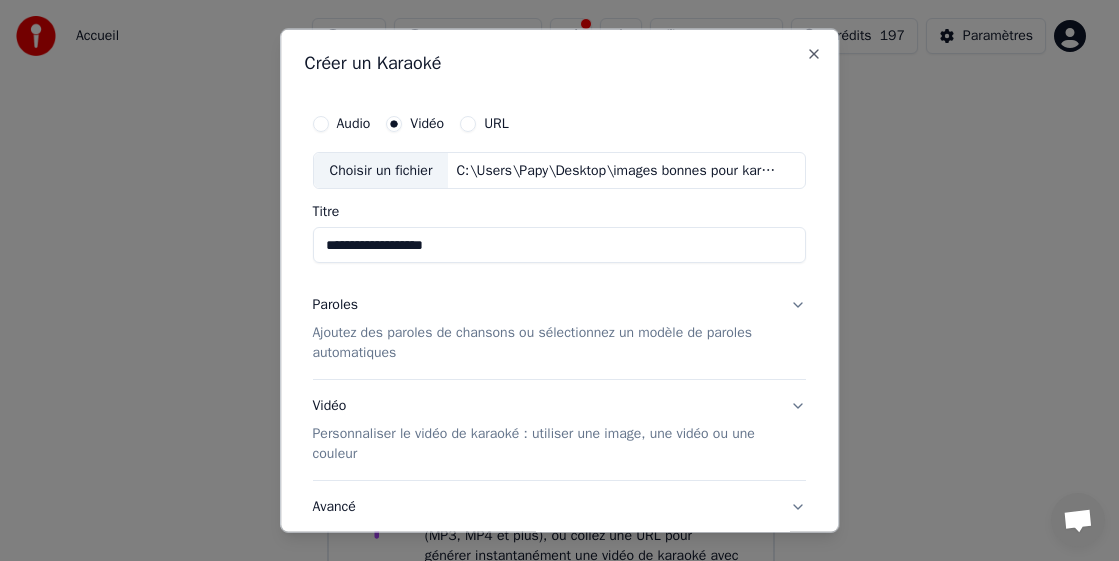 click on "**********" at bounding box center (560, 245) 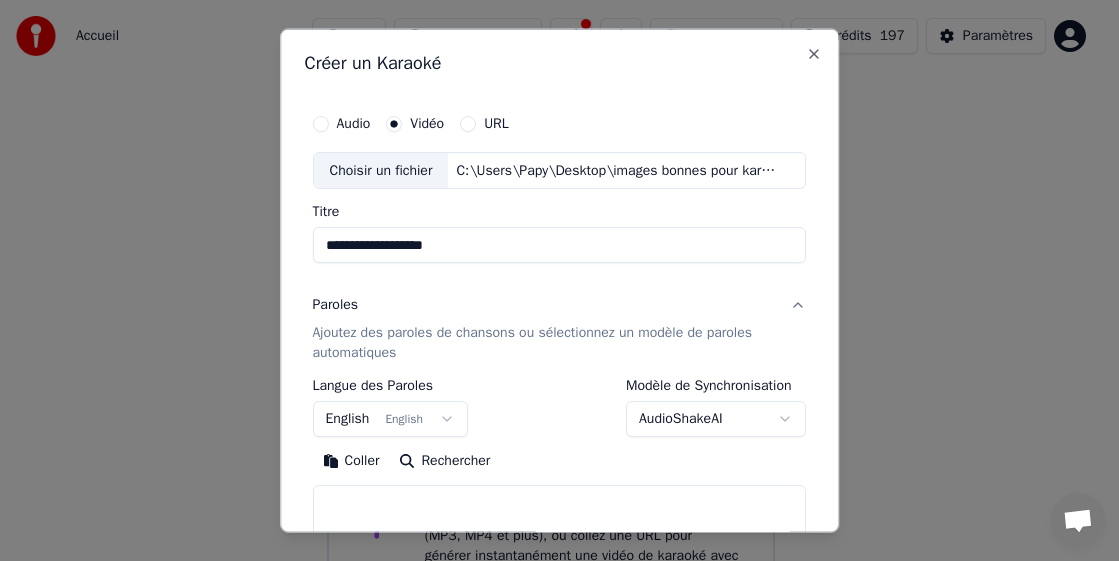 click on "**********" at bounding box center (551, 310) 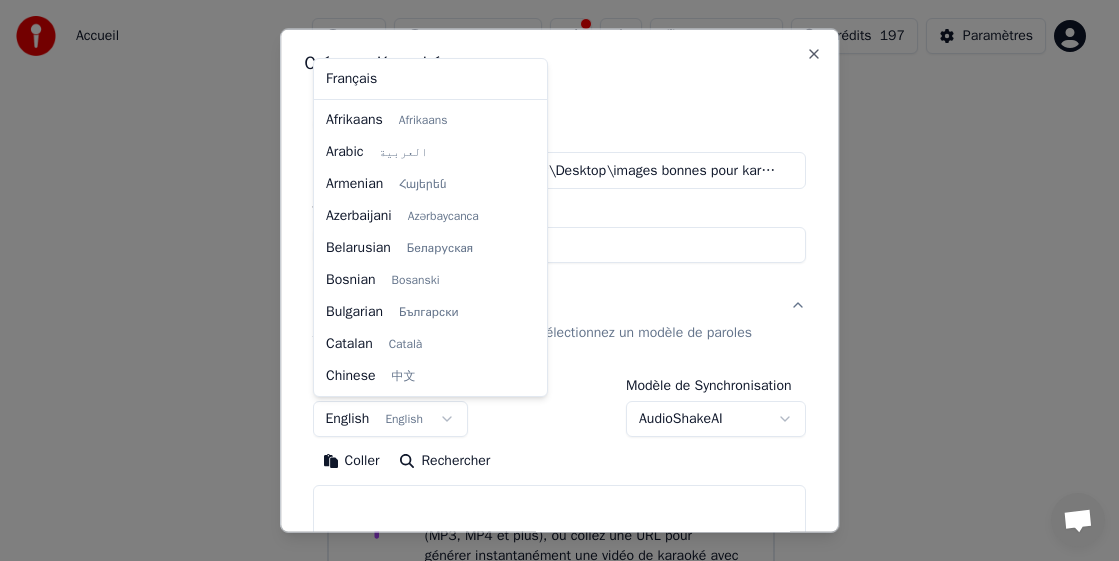 scroll, scrollTop: 160, scrollLeft: 0, axis: vertical 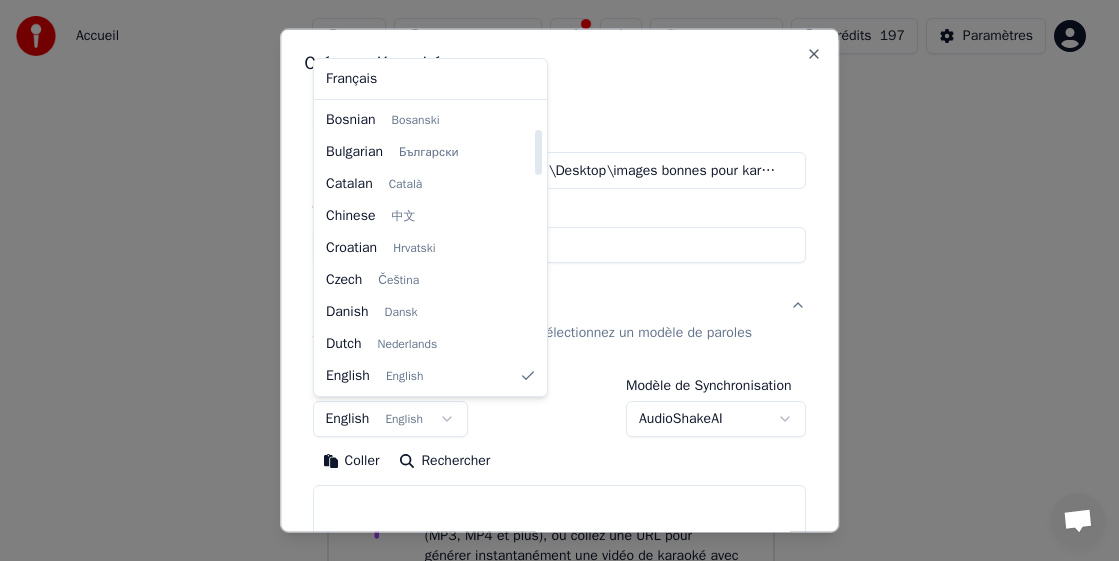 select on "**" 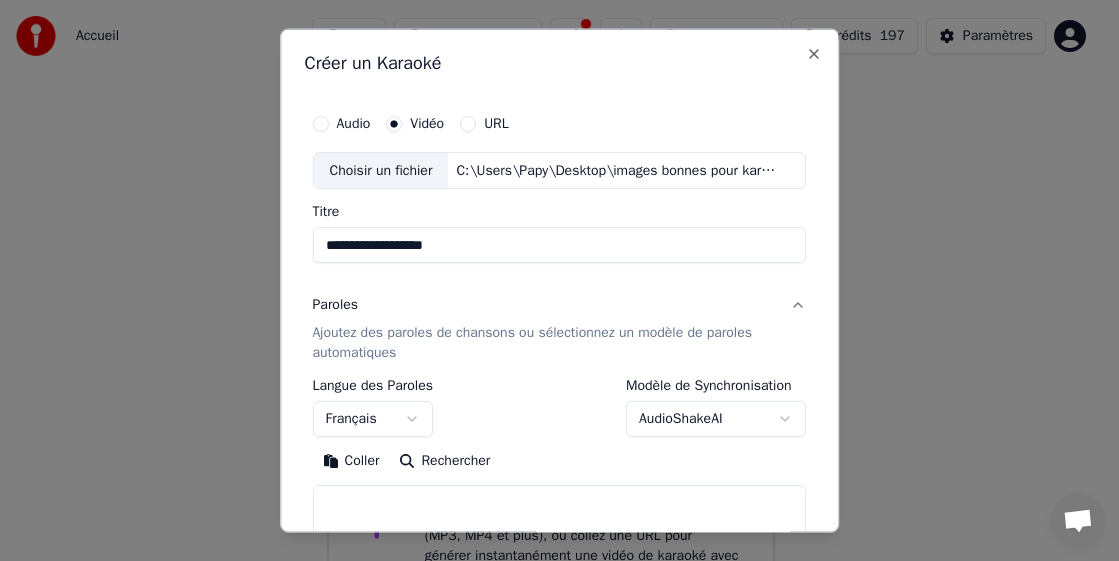 click on "Coller" at bounding box center [351, 461] 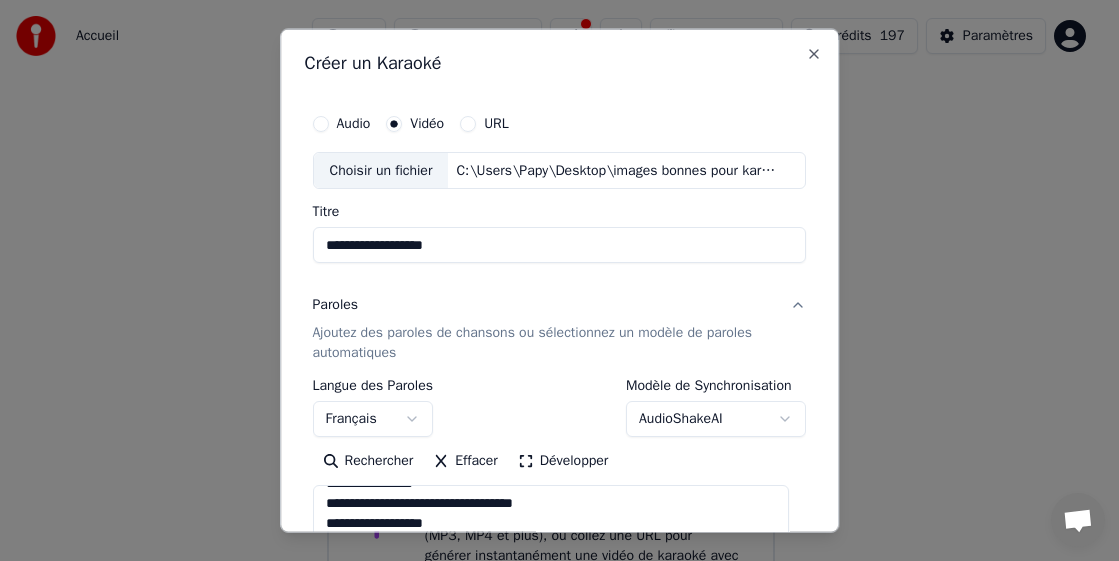 scroll, scrollTop: 1093, scrollLeft: 0, axis: vertical 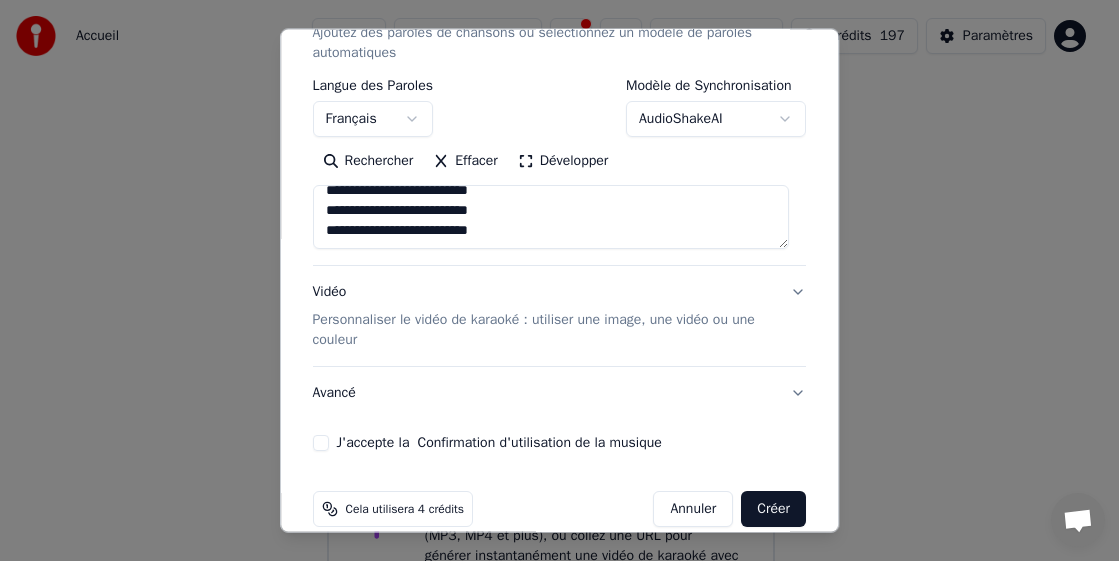 click on "J'accepte la   Confirmation d'utilisation de la musique" at bounding box center [321, 443] 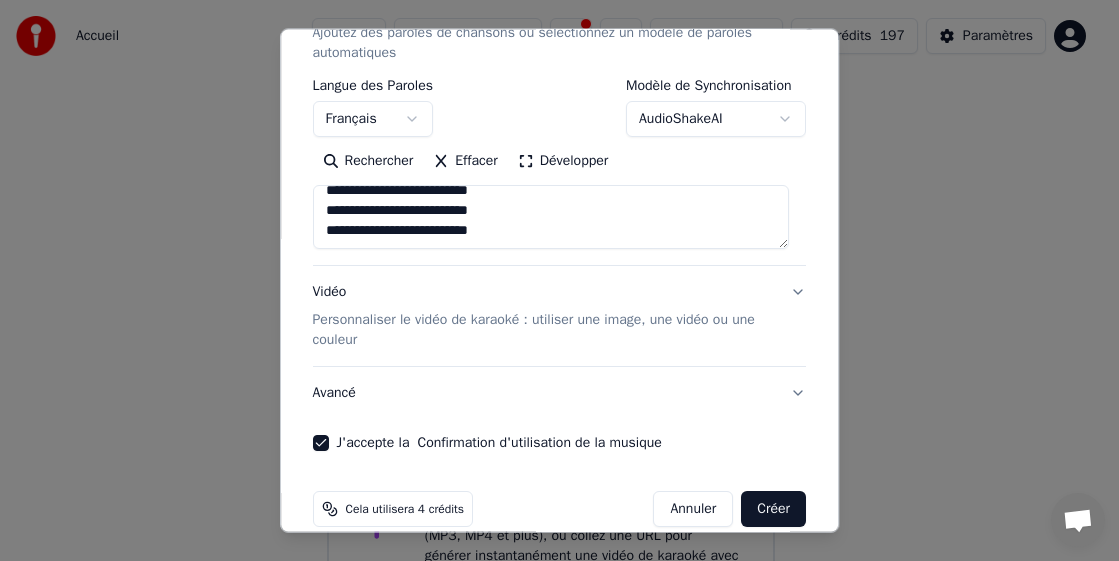 click on "Créer" at bounding box center (774, 509) 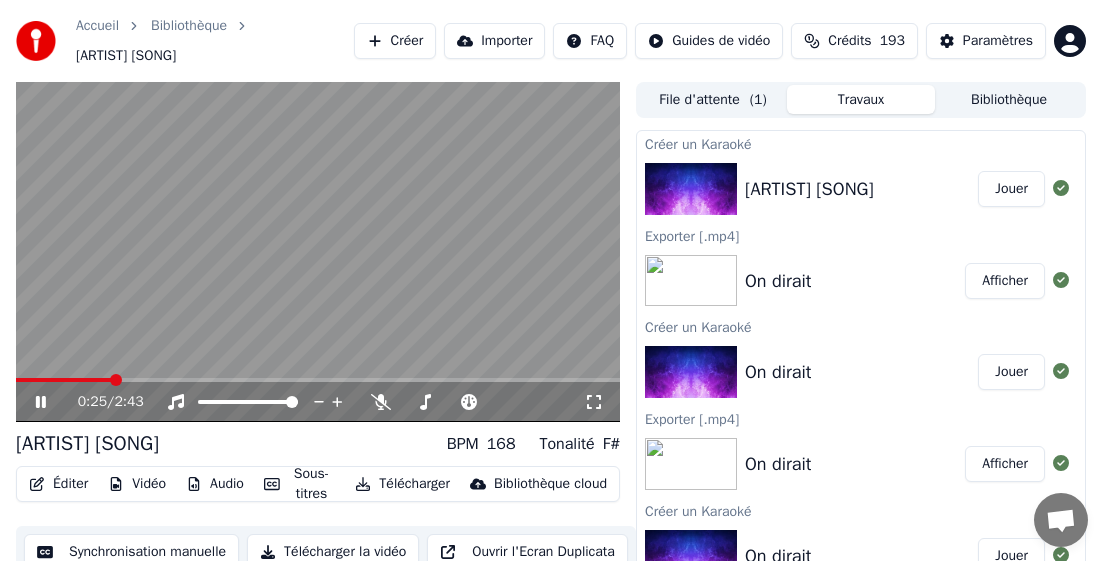 click on "Télécharger" at bounding box center [402, 484] 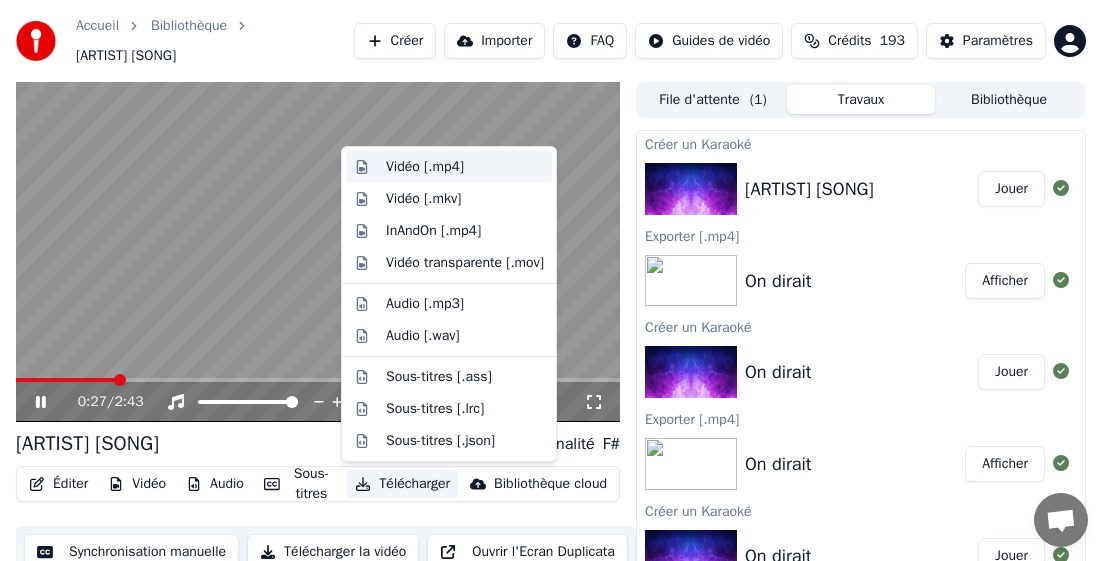 click on "Vidéo [.mp4]" at bounding box center [425, 167] 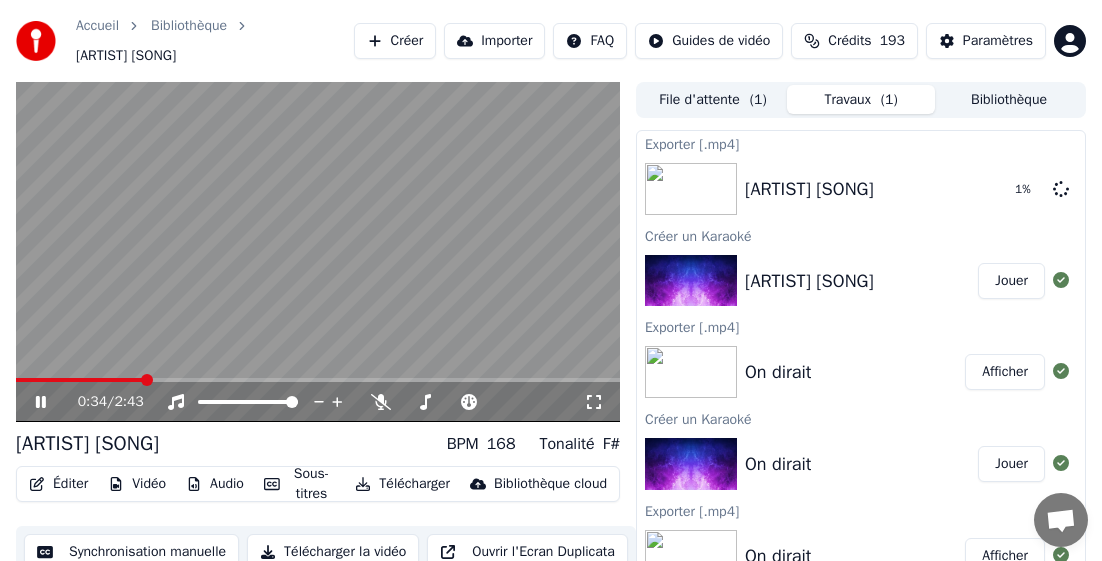 click 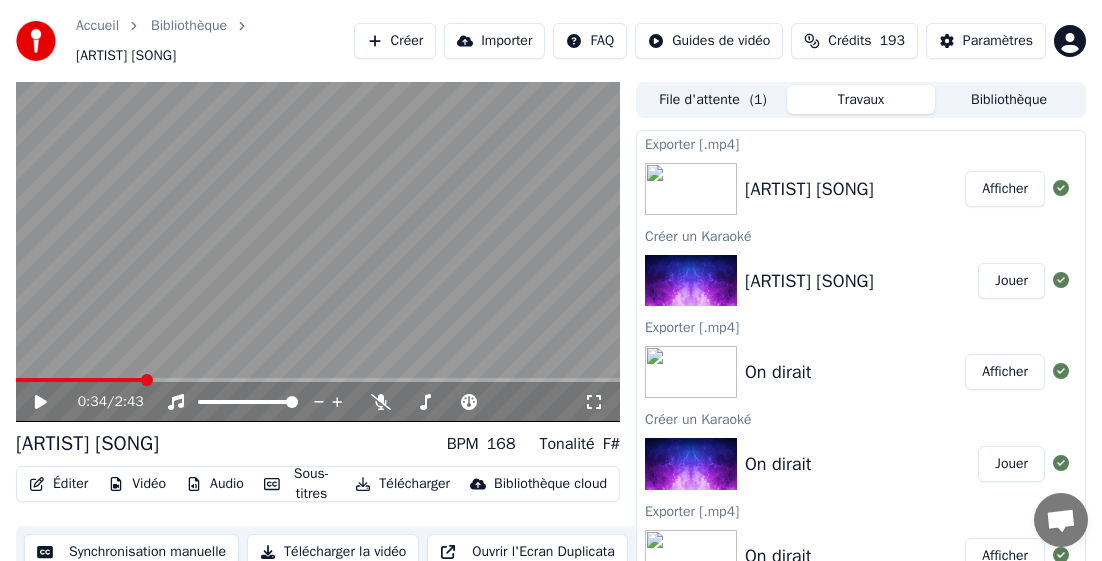 click on "Bibliothèque" at bounding box center [1009, 99] 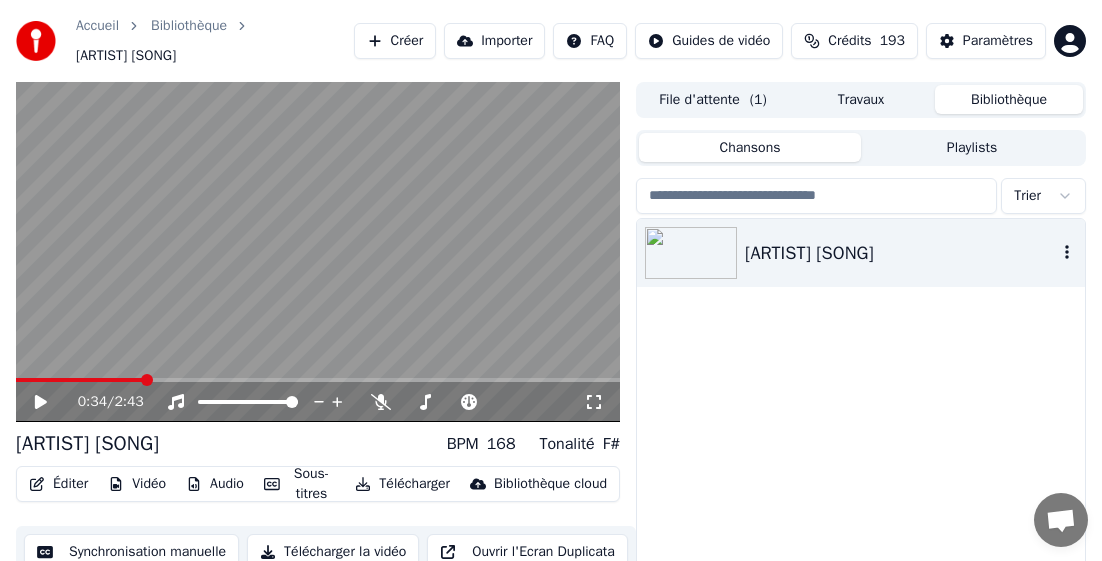 click 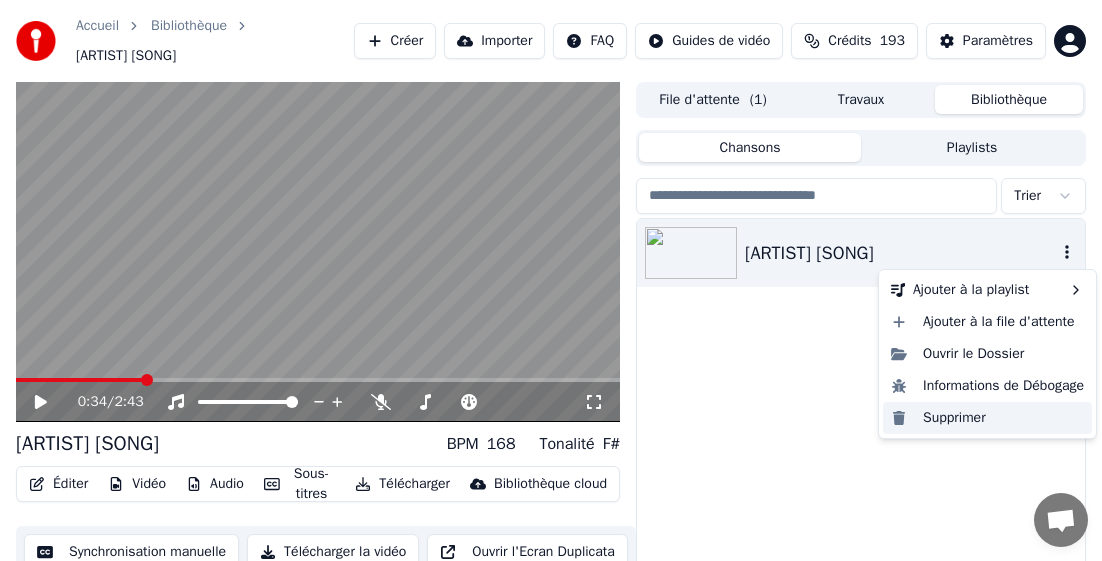 click on "Supprimer" at bounding box center [987, 418] 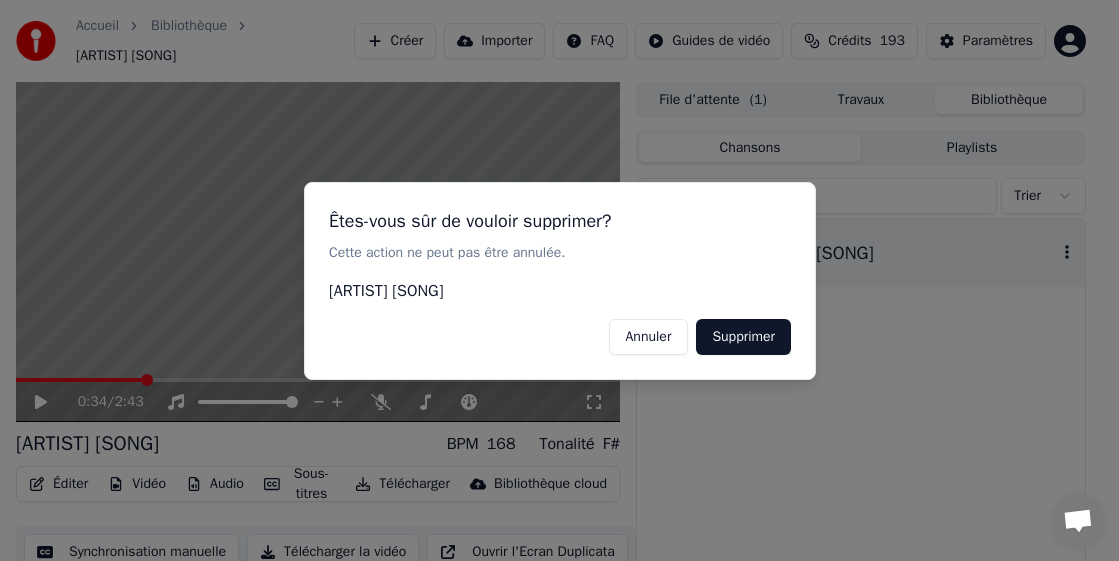 click on "Supprimer" at bounding box center [743, 336] 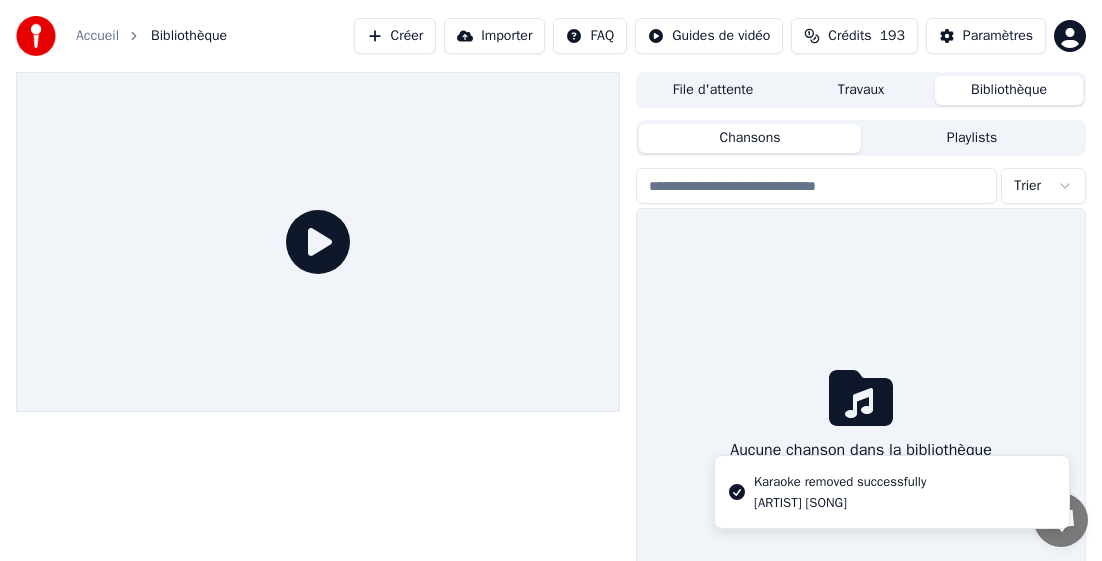 click on "Créer" at bounding box center [395, 36] 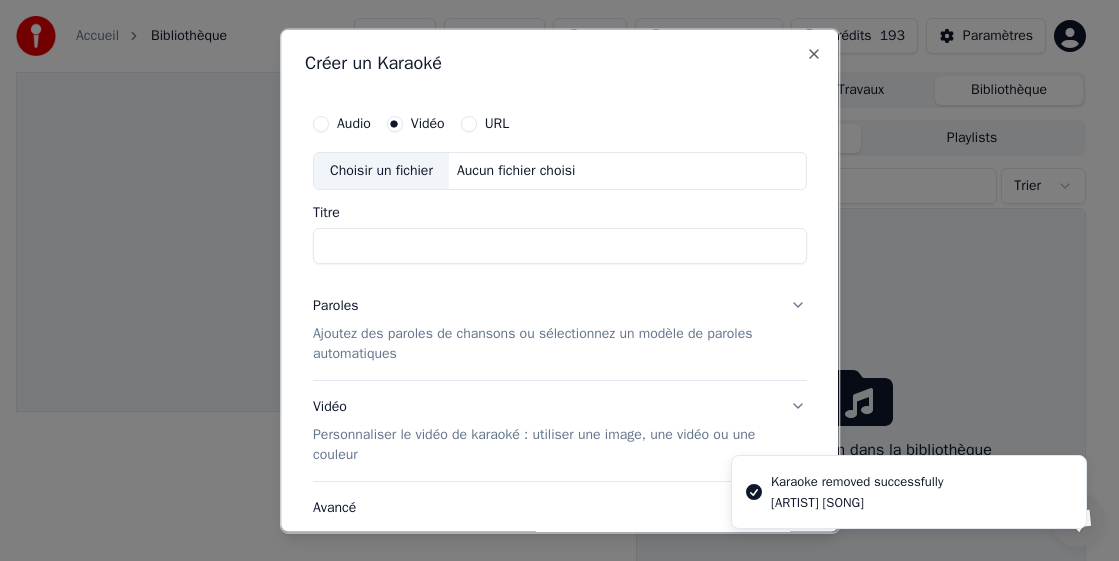 click on "Choisir un fichier" at bounding box center (381, 170) 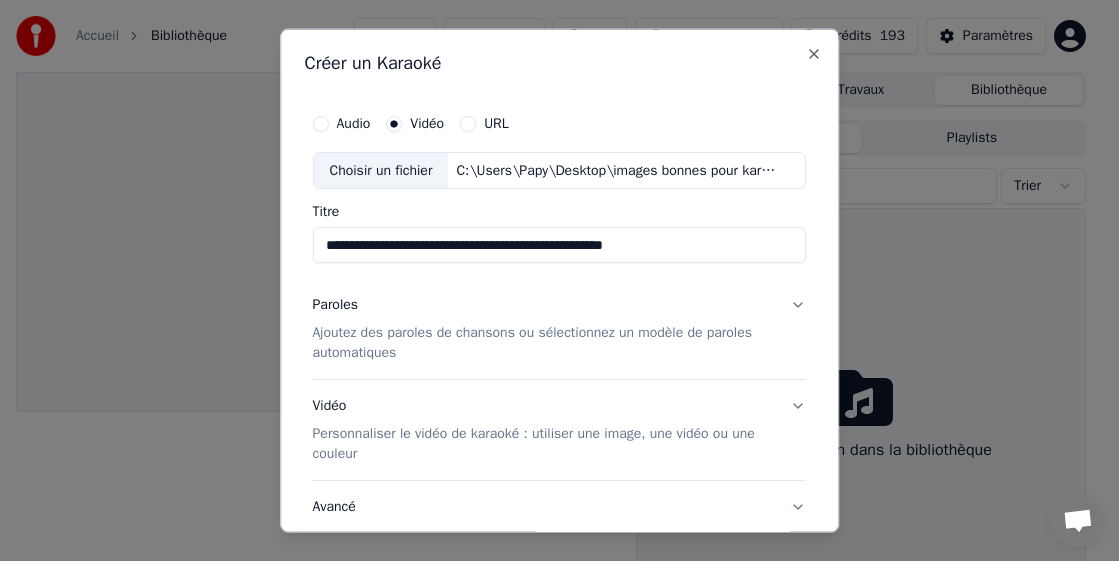 click on "**********" at bounding box center [560, 245] 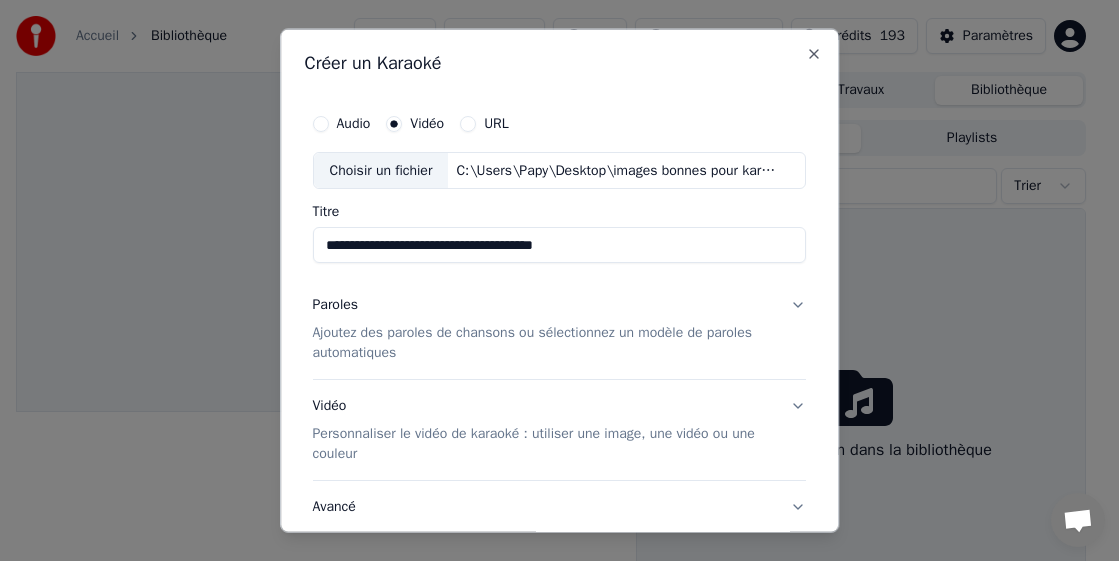 click on "**********" at bounding box center [560, 245] 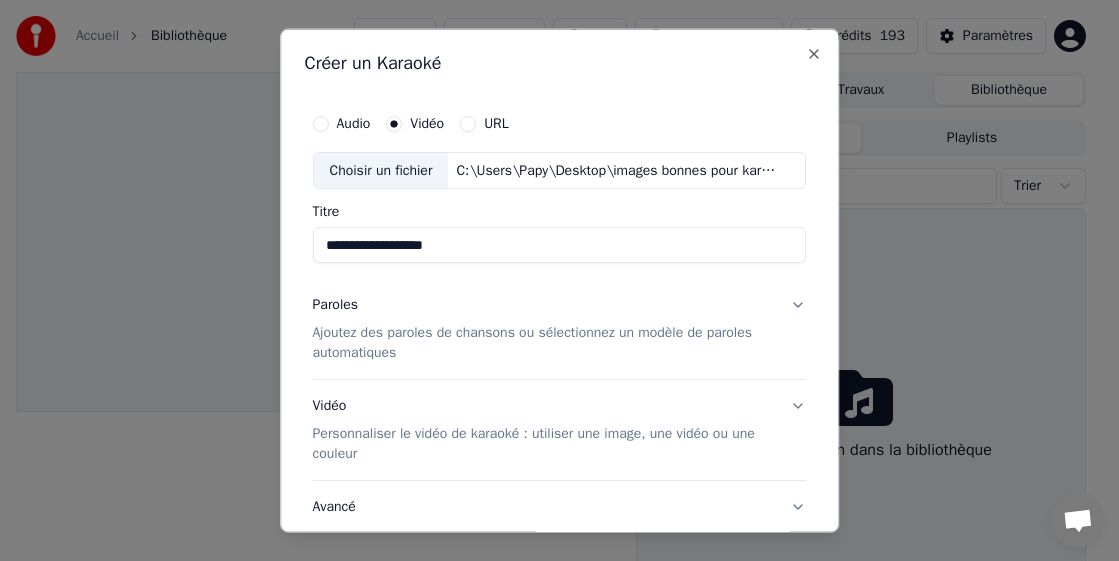 type on "**********" 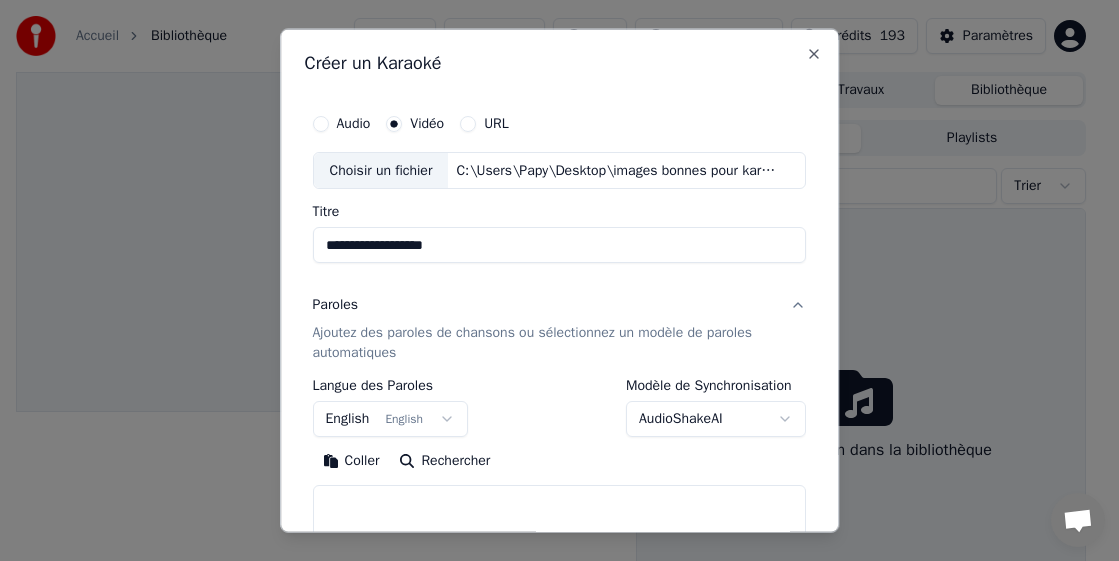 click on "**********" at bounding box center [551, 280] 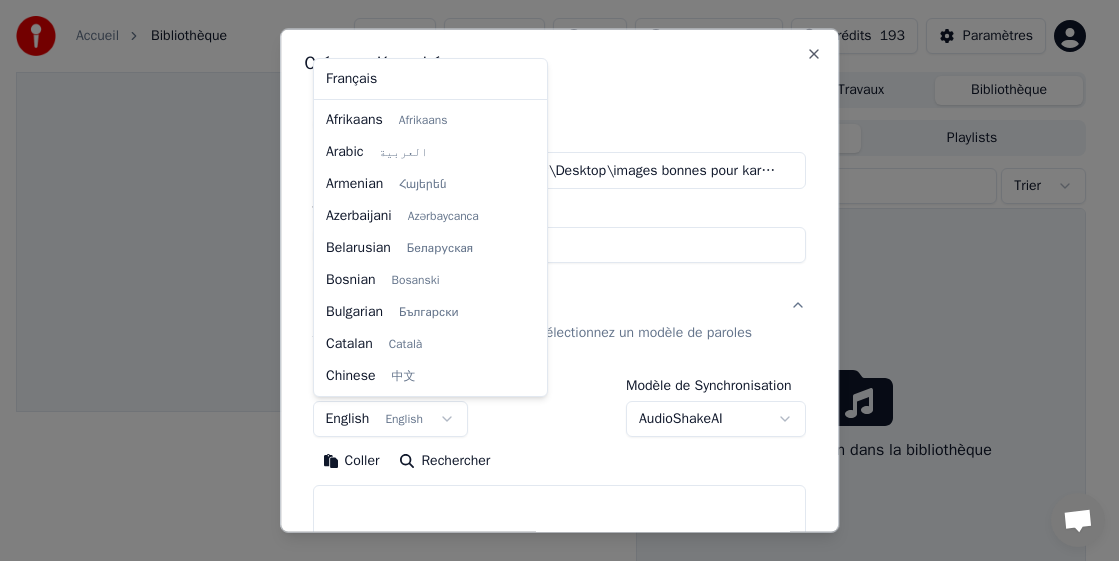 scroll, scrollTop: 160, scrollLeft: 0, axis: vertical 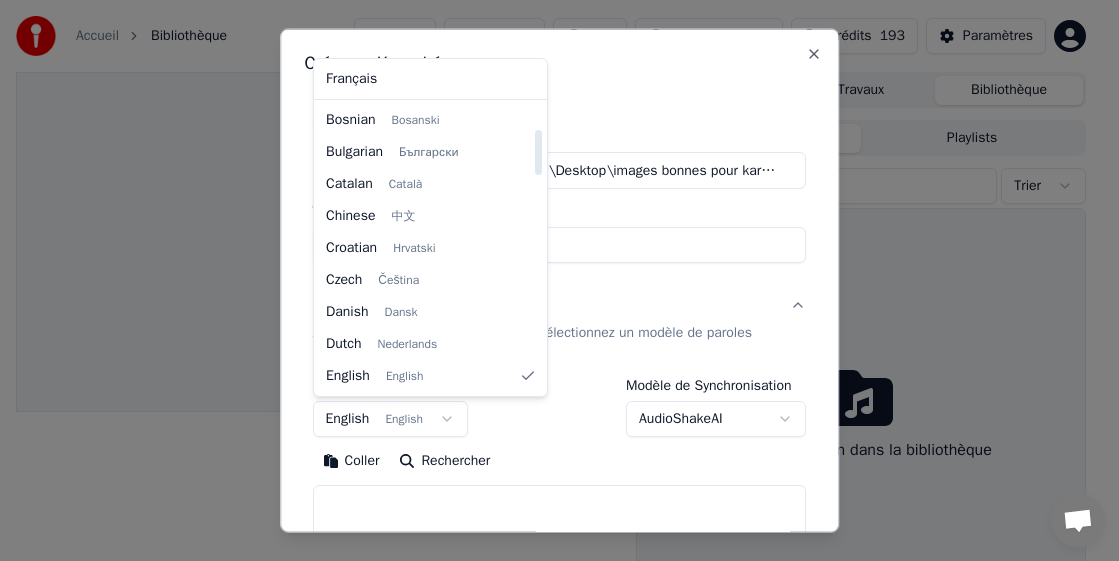 select on "**" 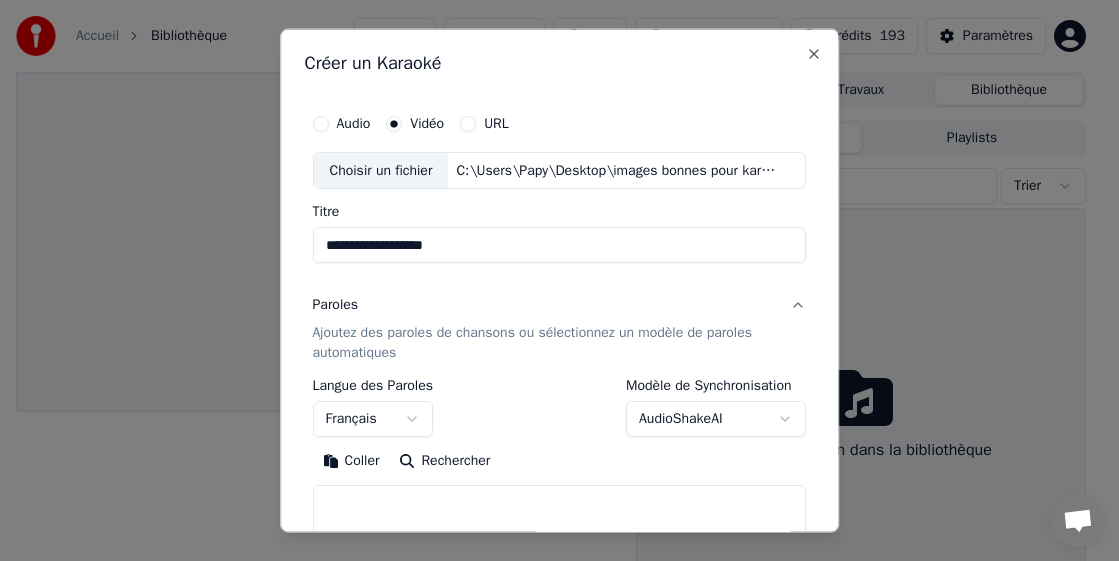 click on "Coller" at bounding box center (351, 461) 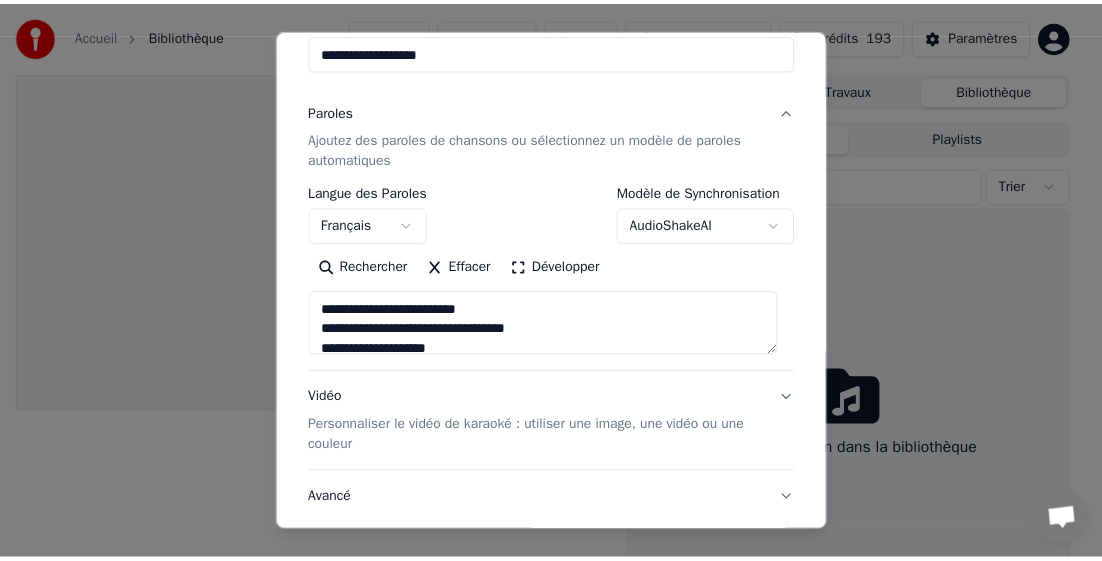 scroll, scrollTop: 327, scrollLeft: 0, axis: vertical 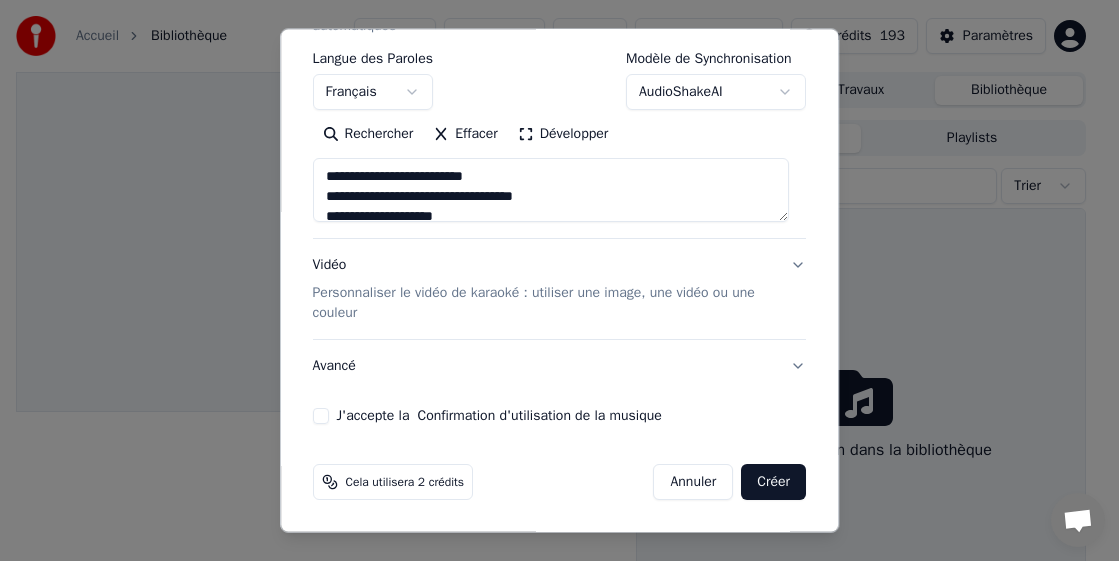 click on "J'accepte la   Confirmation d'utilisation de la musique" at bounding box center [321, 416] 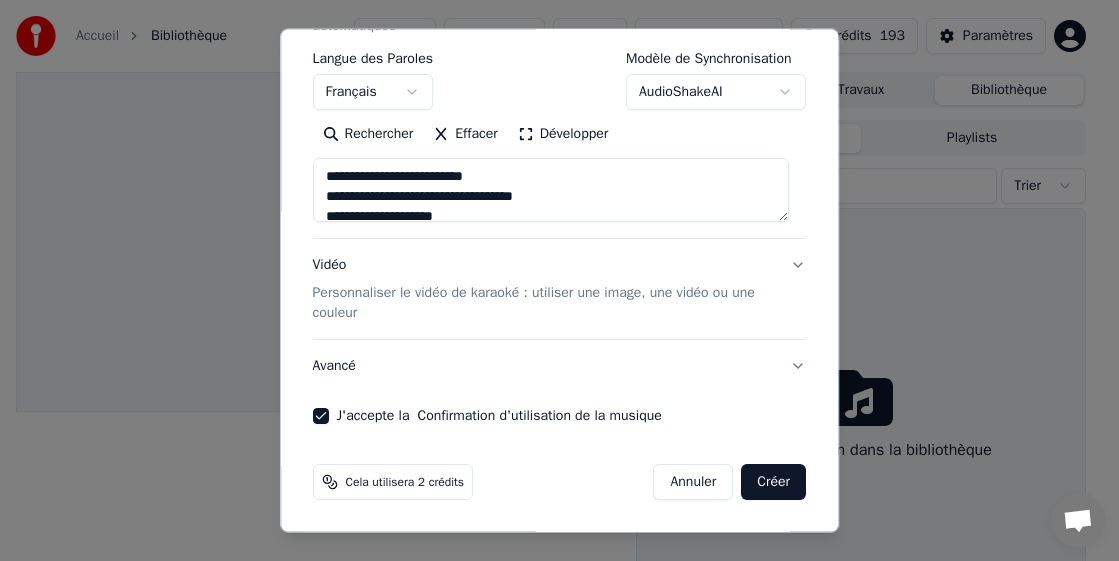 click on "Créer" at bounding box center [774, 482] 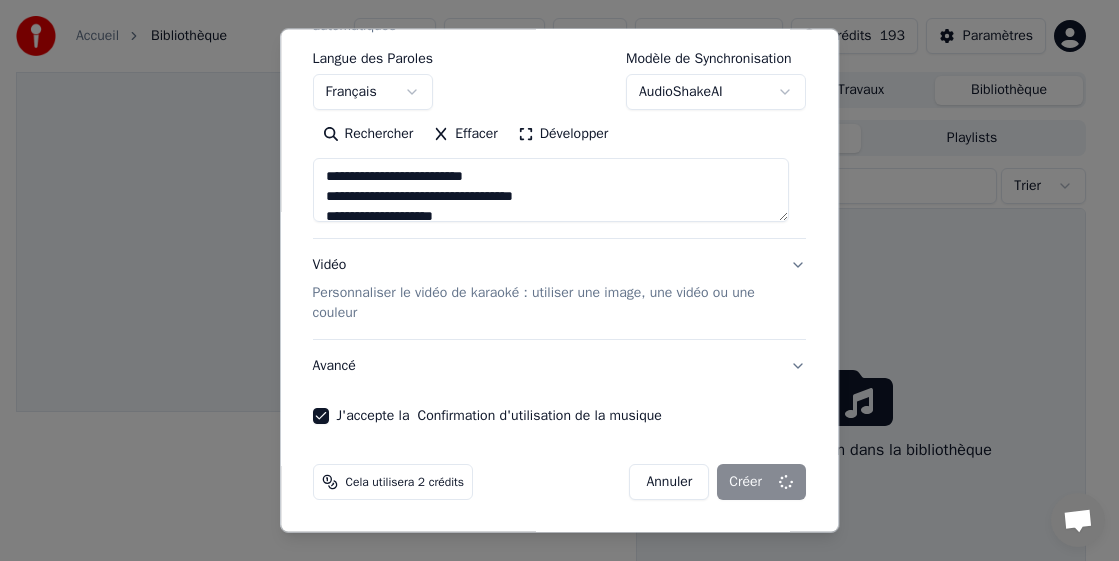 type on "**********" 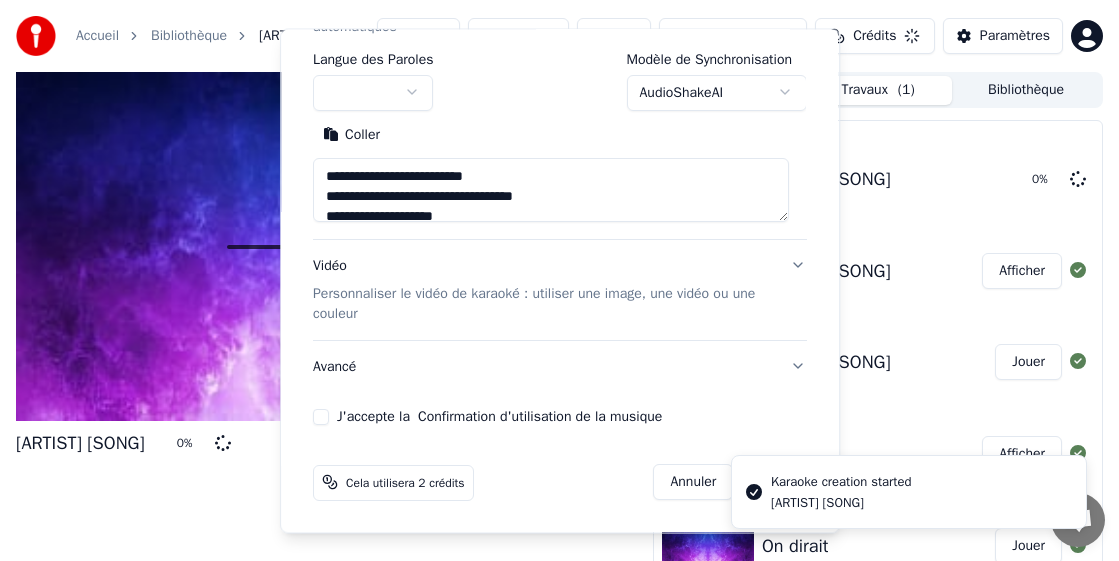 type 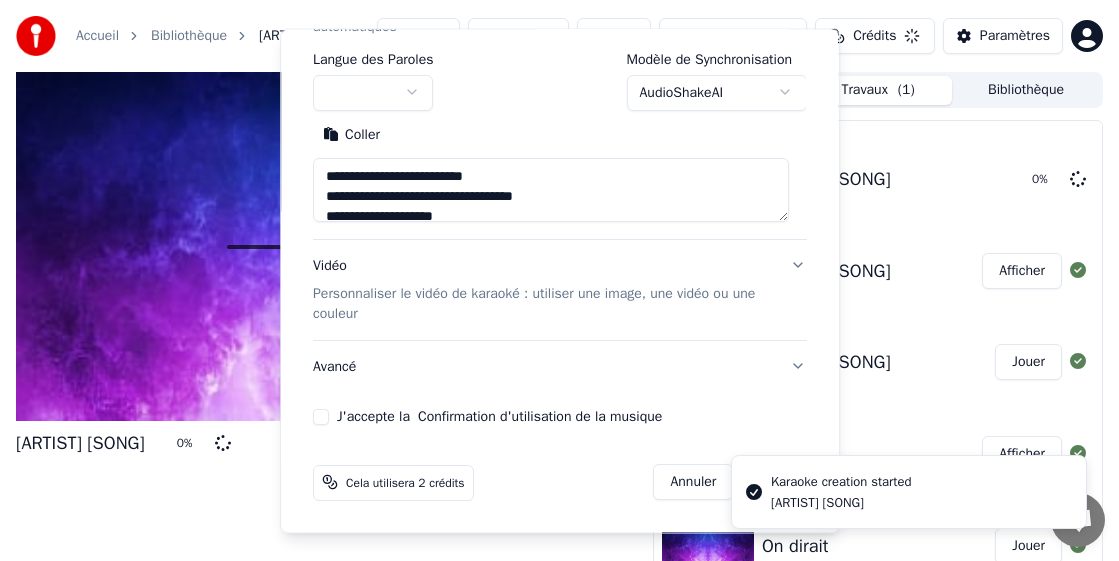 type 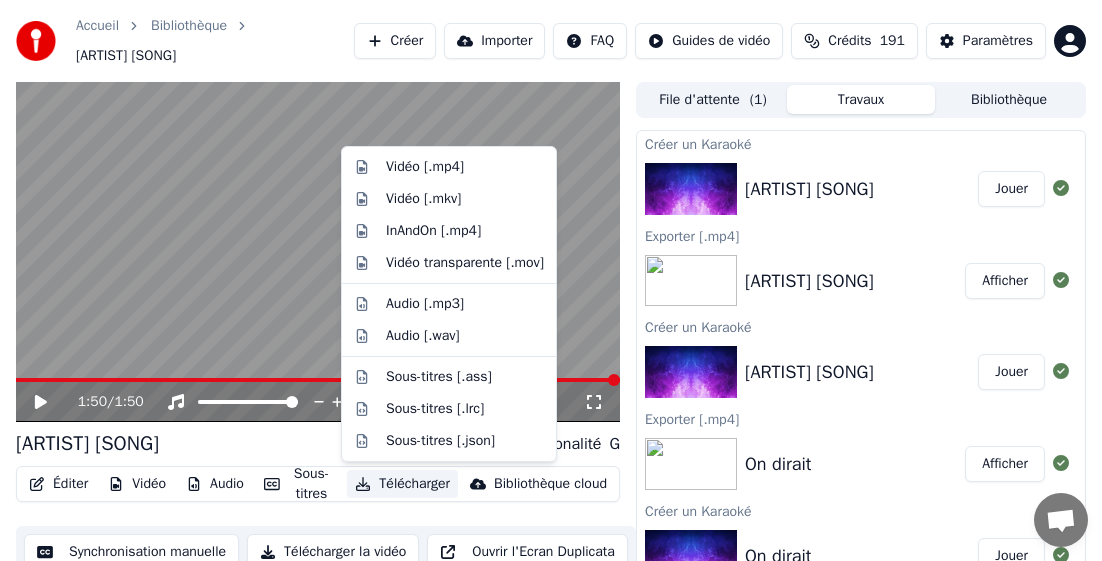 click on "Télécharger" at bounding box center [402, 484] 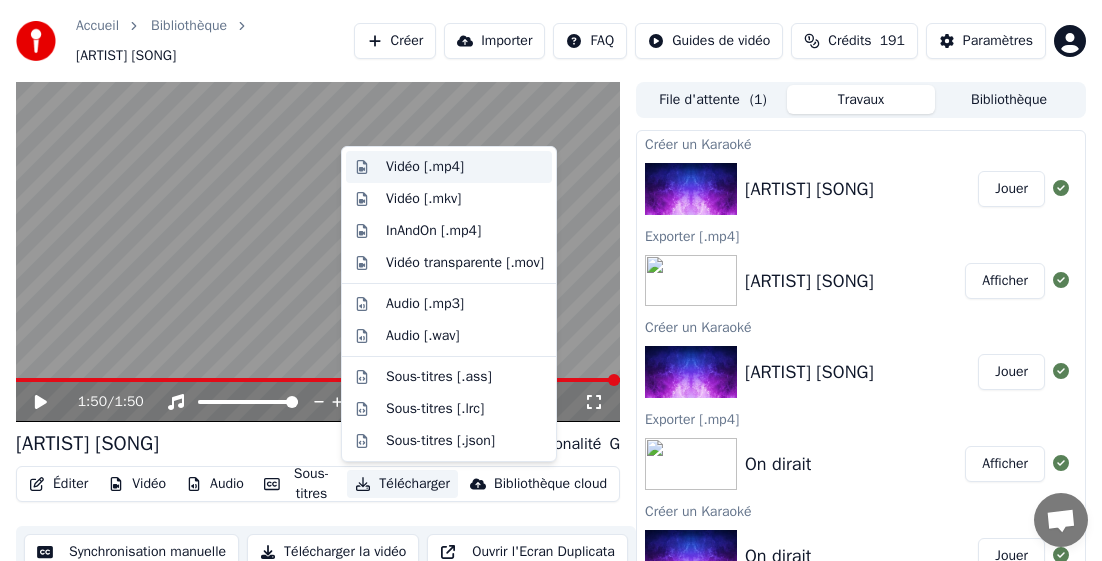 click on "Vidéo [.mp4]" at bounding box center [425, 167] 